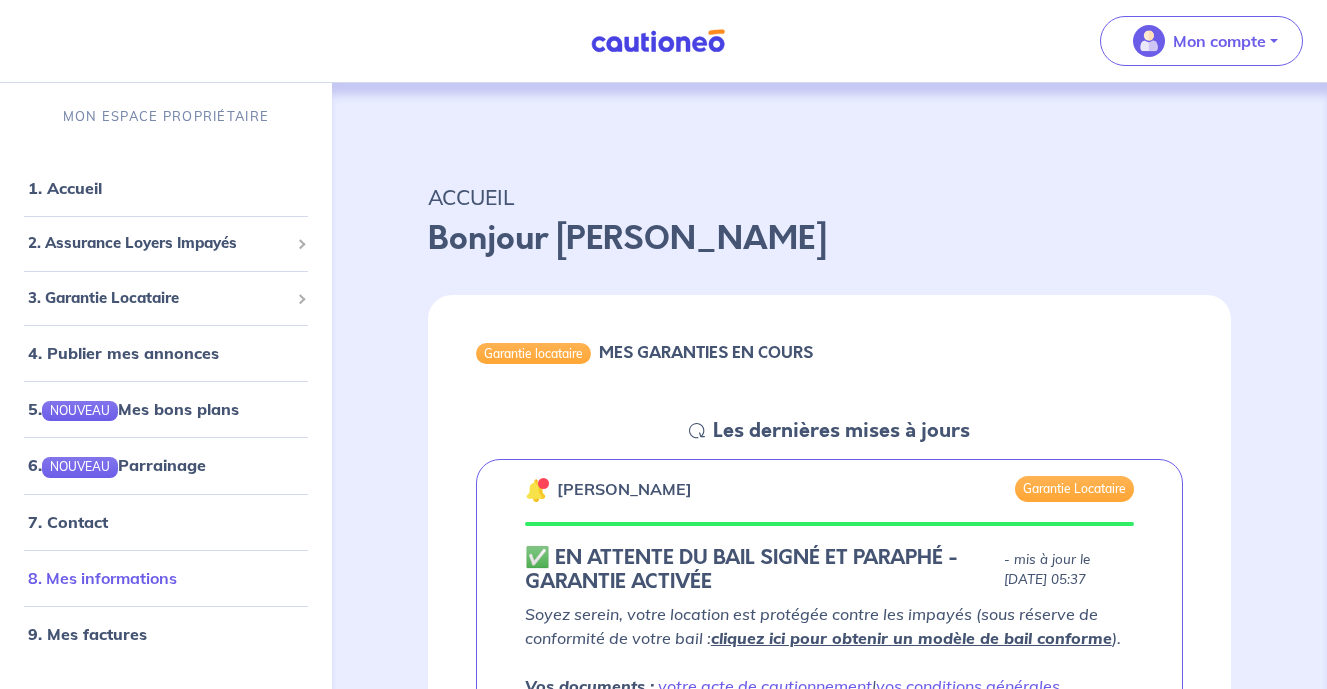 scroll, scrollTop: 0, scrollLeft: 0, axis: both 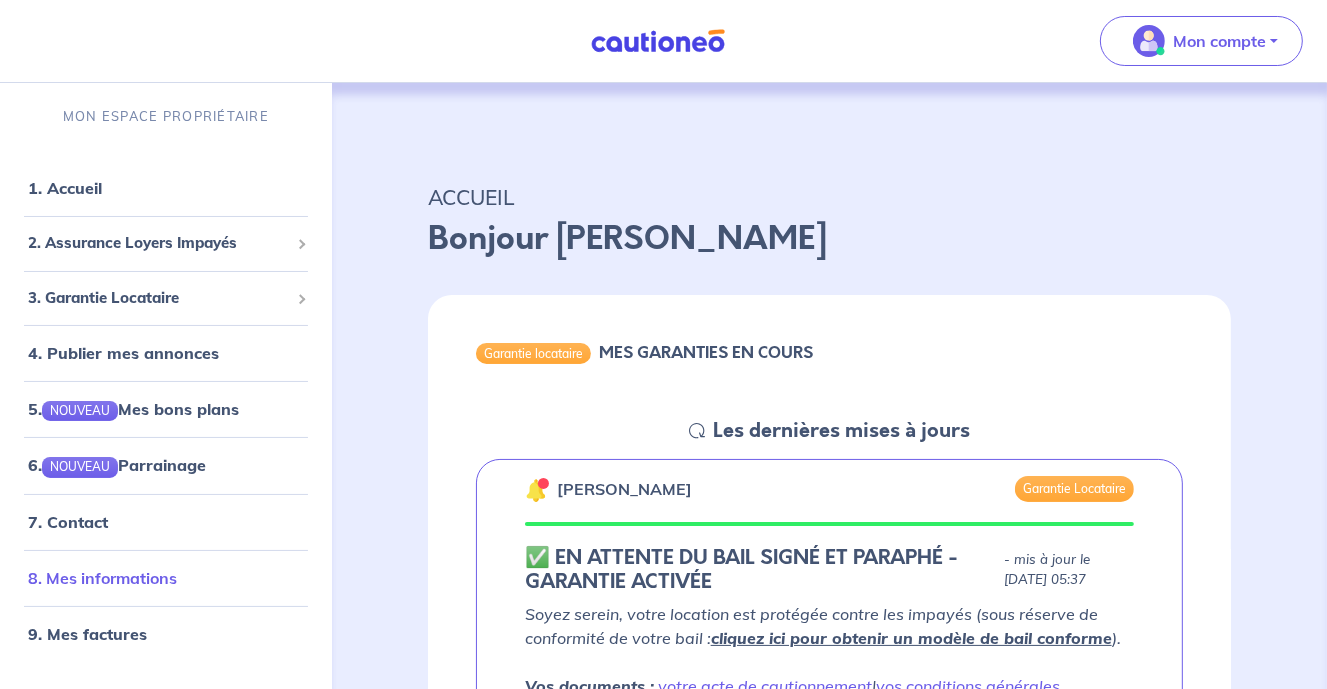 click on "8. Mes informations" at bounding box center (102, 578) 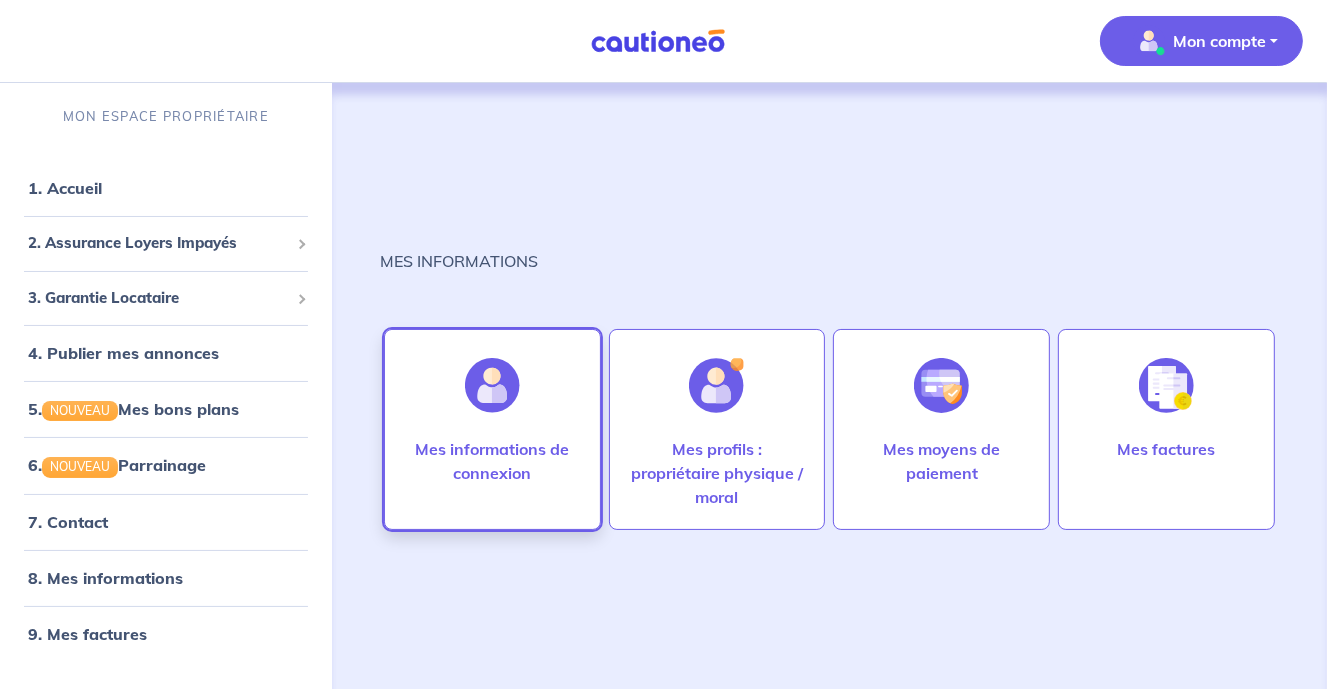 click on "Mes informations de connexion" at bounding box center (492, 461) 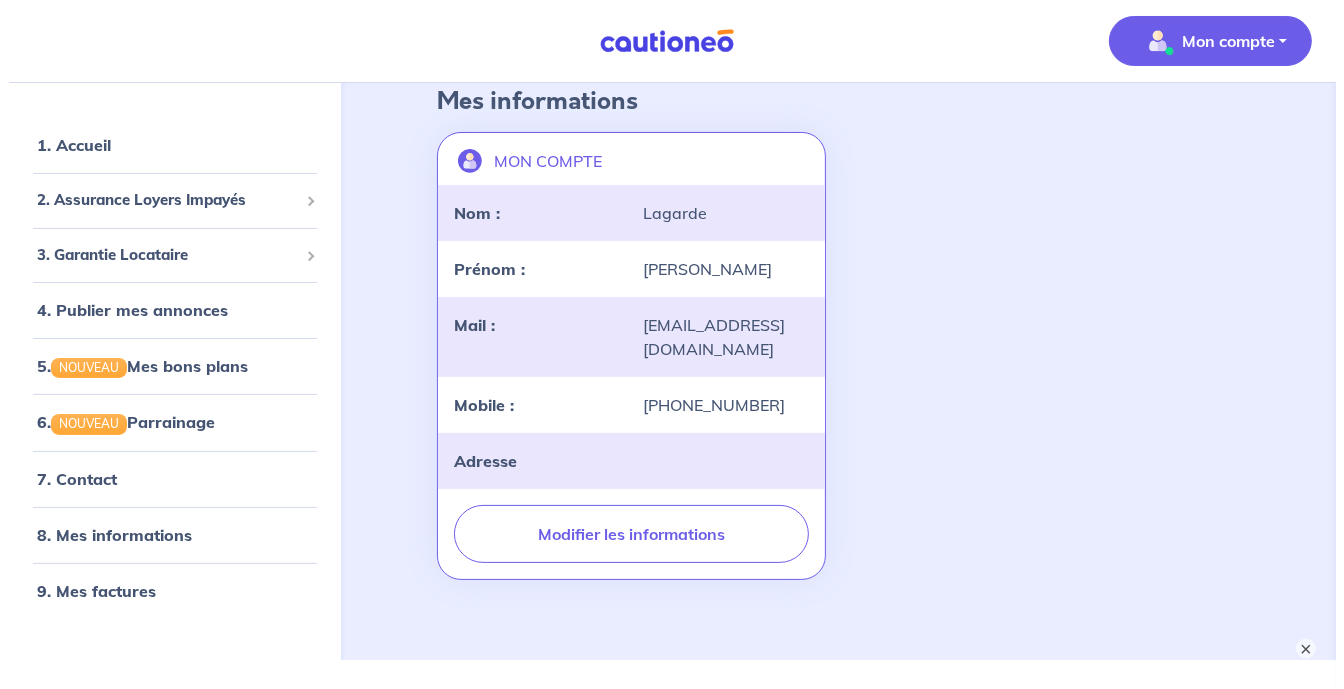 scroll, scrollTop: 157, scrollLeft: 0, axis: vertical 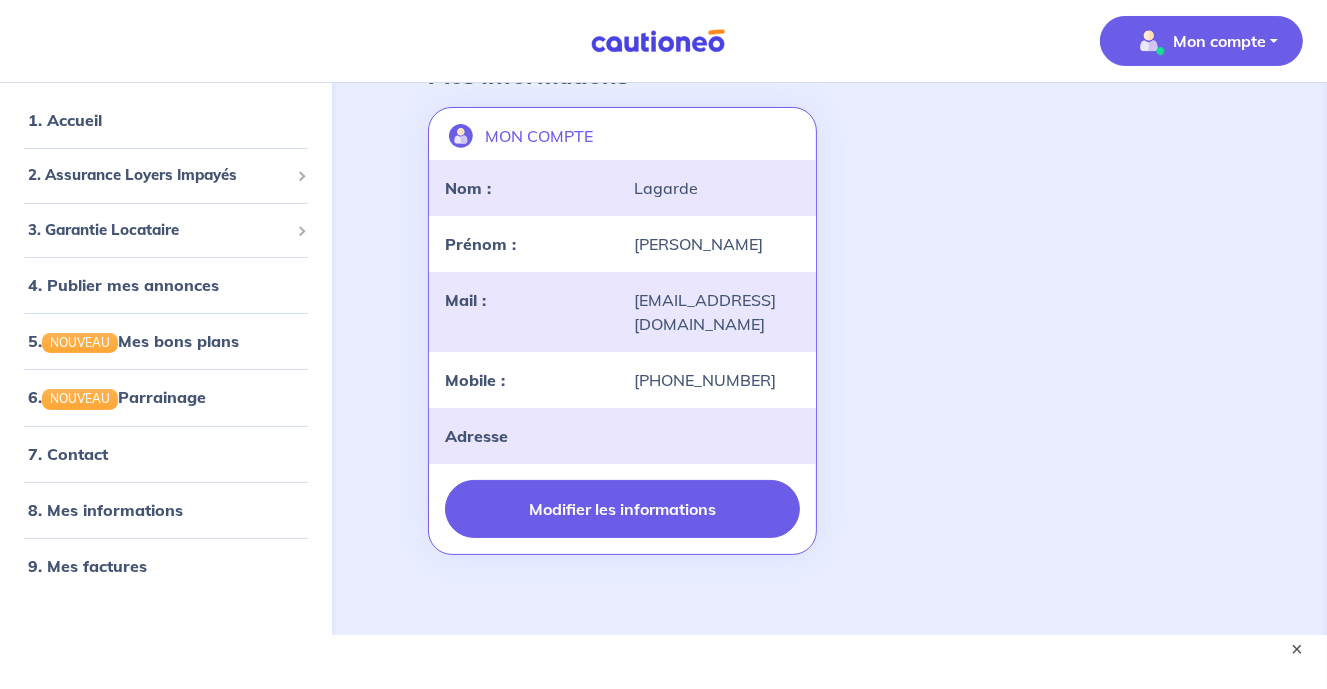 click on "Modifier les informations" at bounding box center [623, 509] 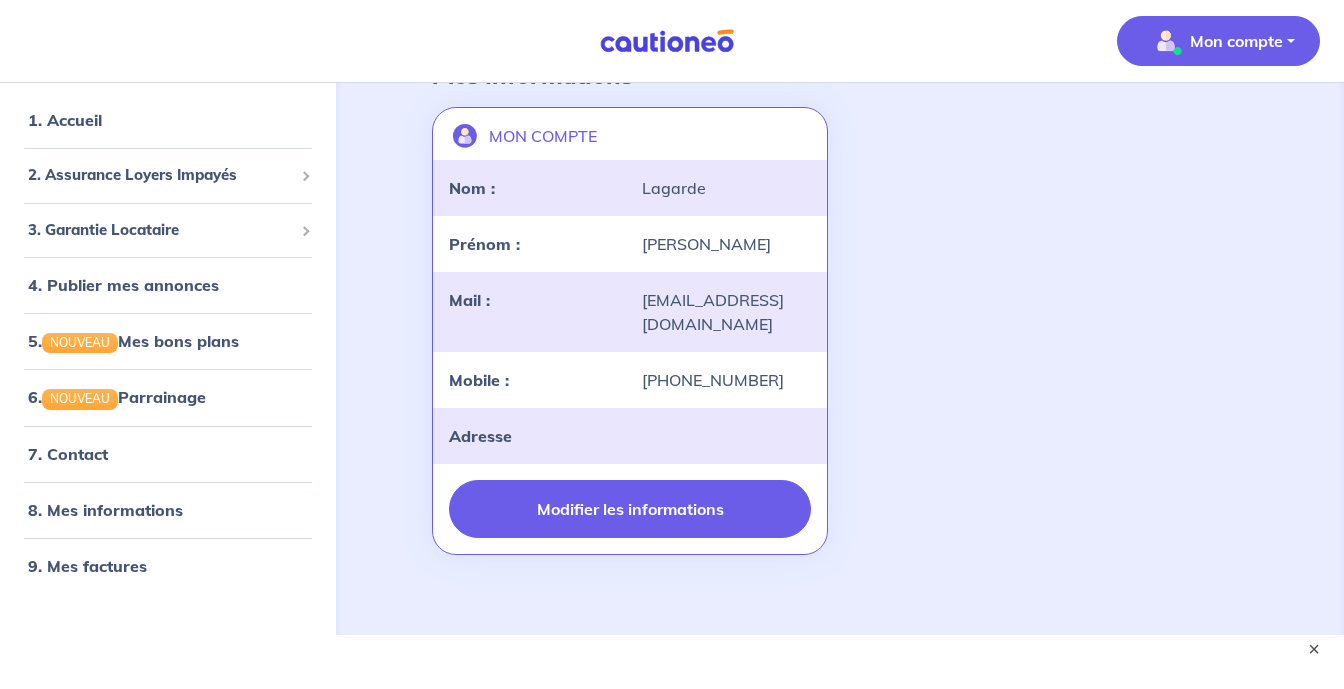 select on "FR" 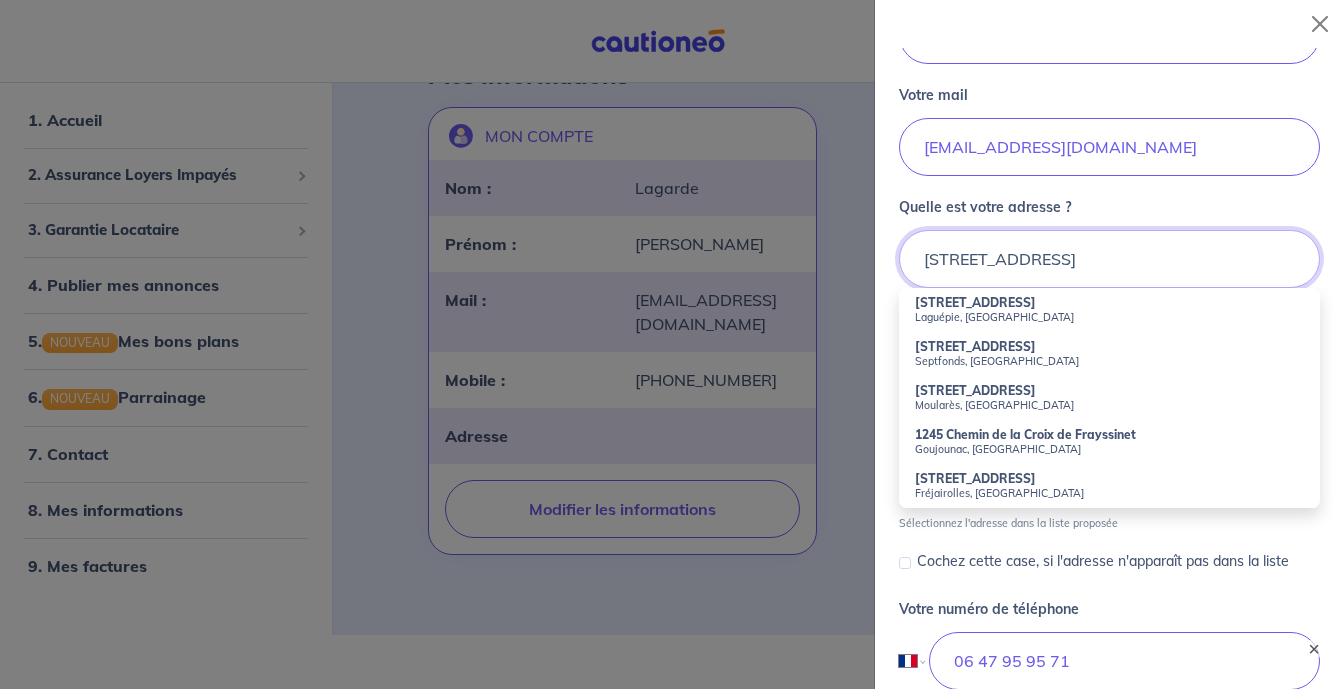 scroll, scrollTop: 360, scrollLeft: 0, axis: vertical 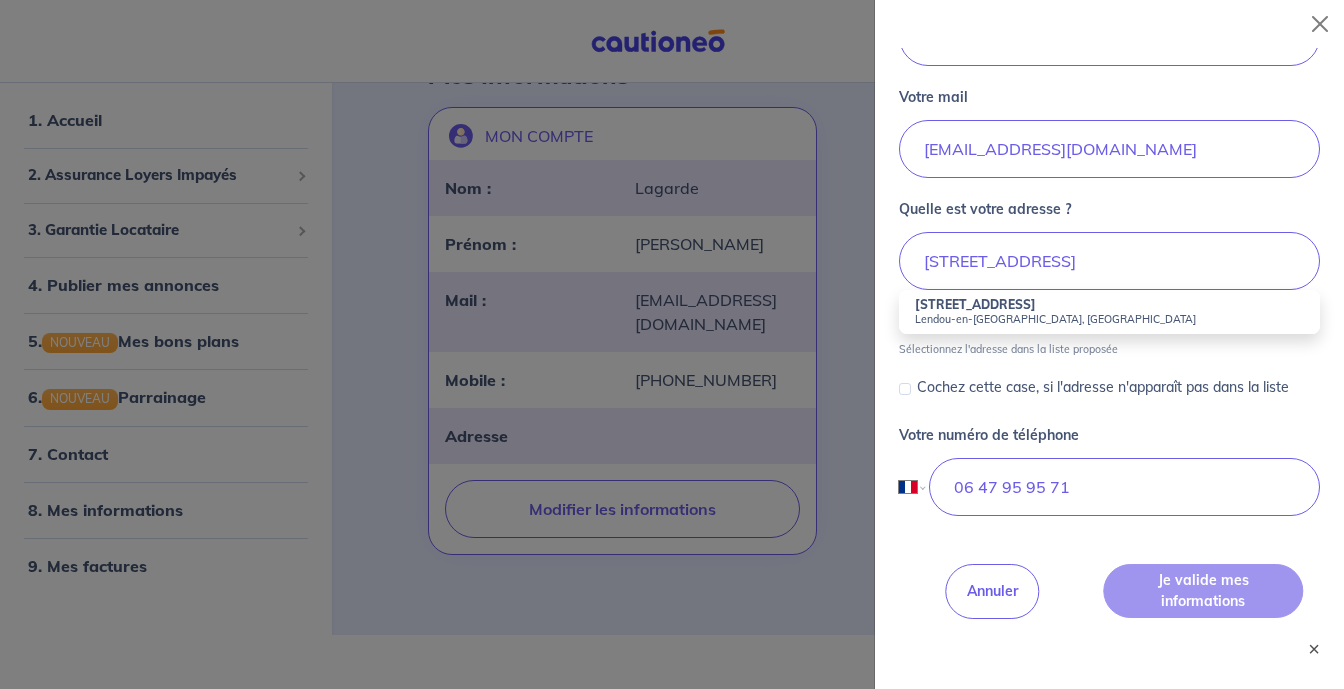 click on "Lendou-en-Quercy, France" at bounding box center (1109, 319) 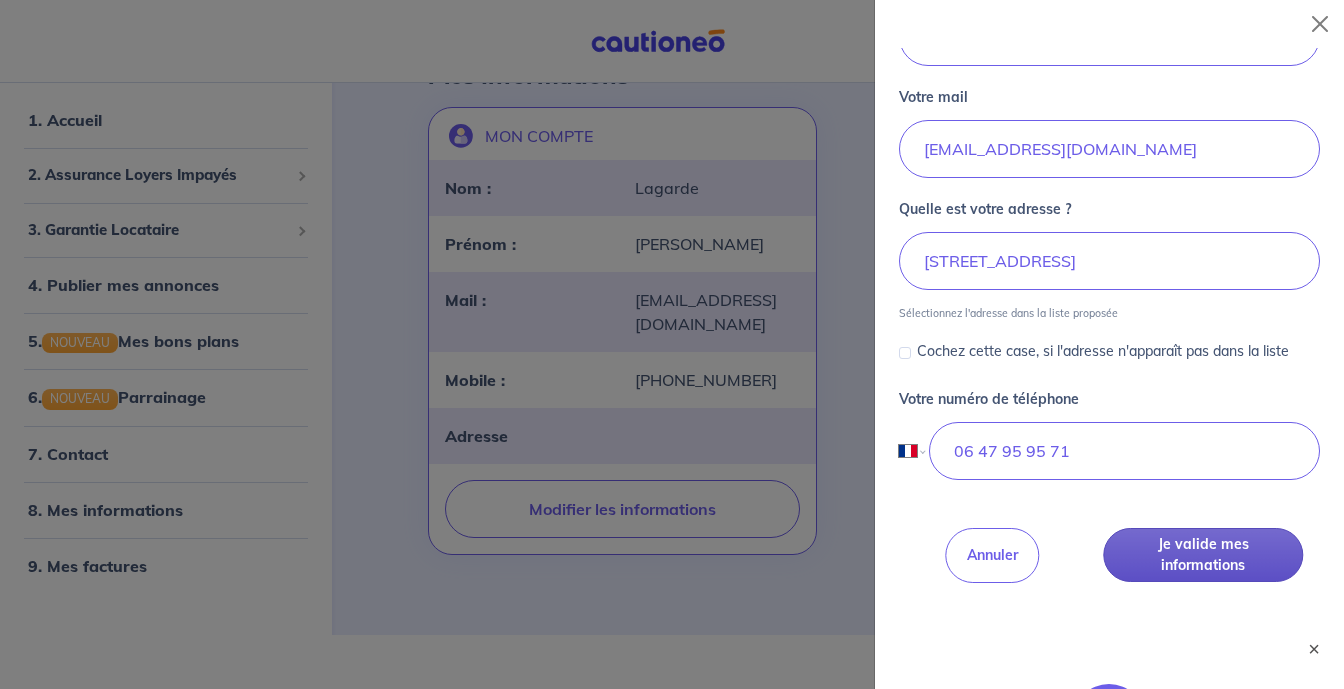 click on "Je valide mes informations" at bounding box center (1203, 555) 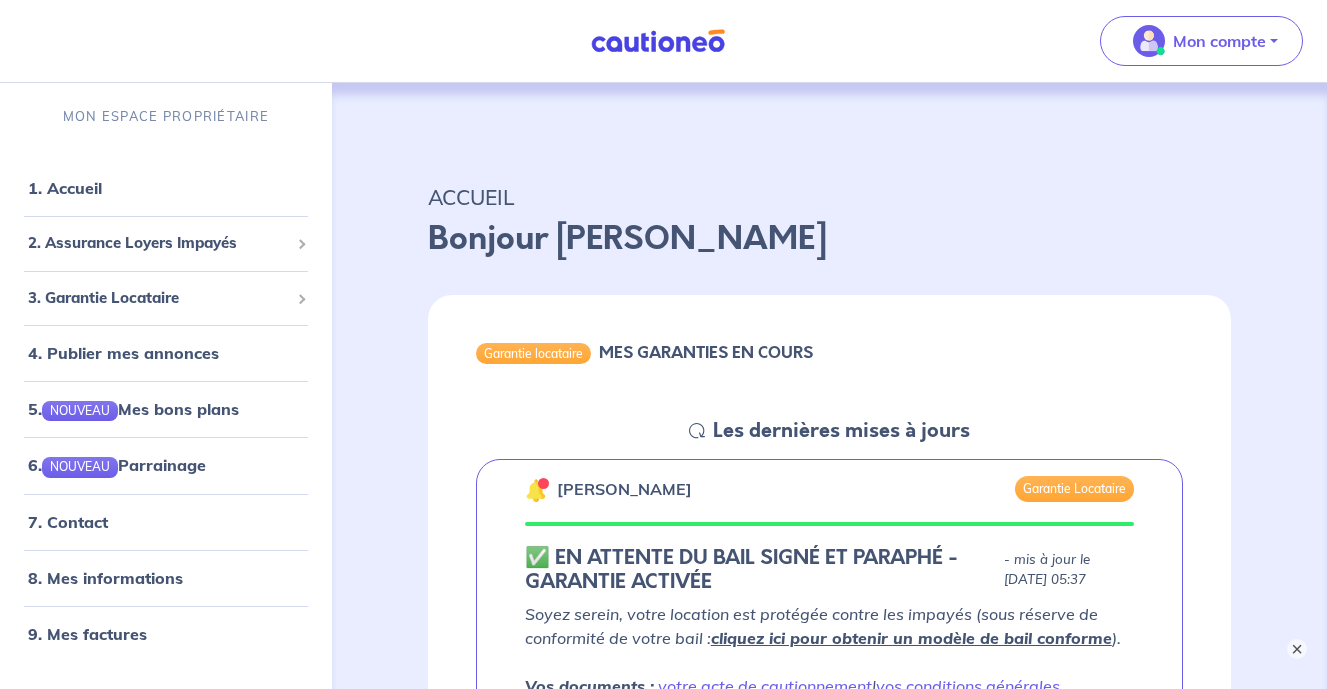 scroll, scrollTop: 0, scrollLeft: 0, axis: both 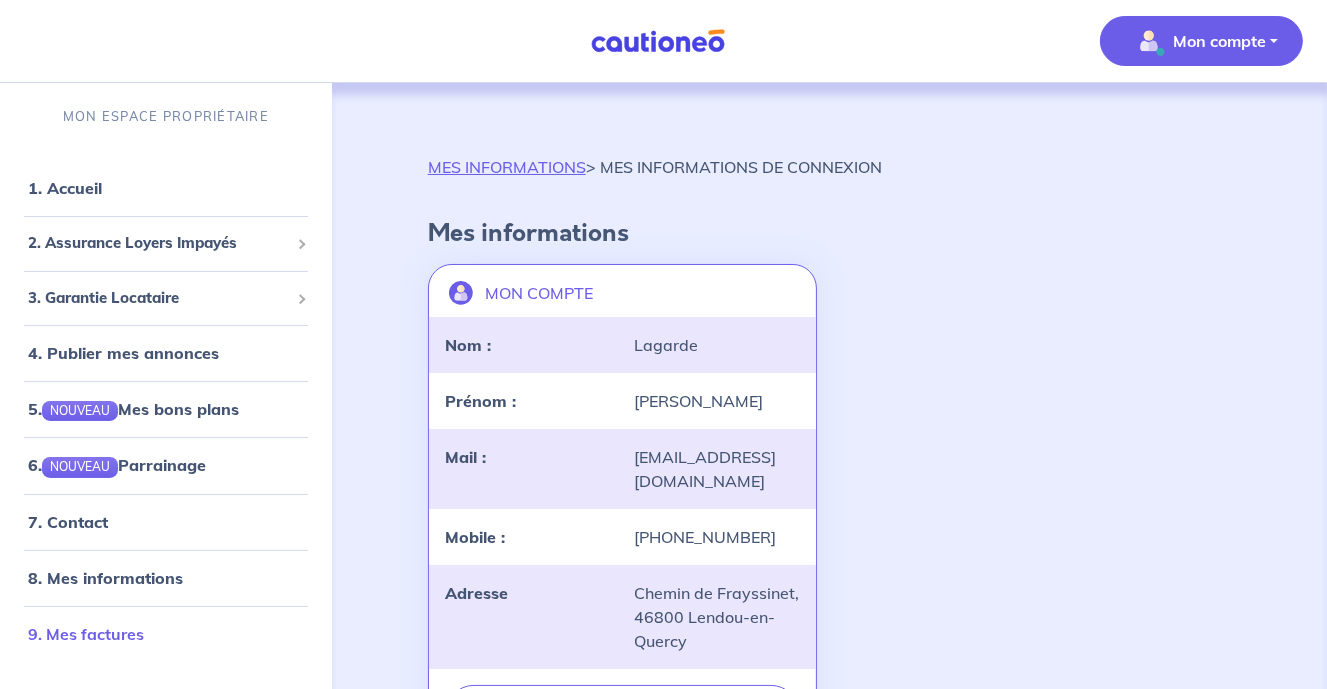 click on "9. Mes factures" at bounding box center [86, 634] 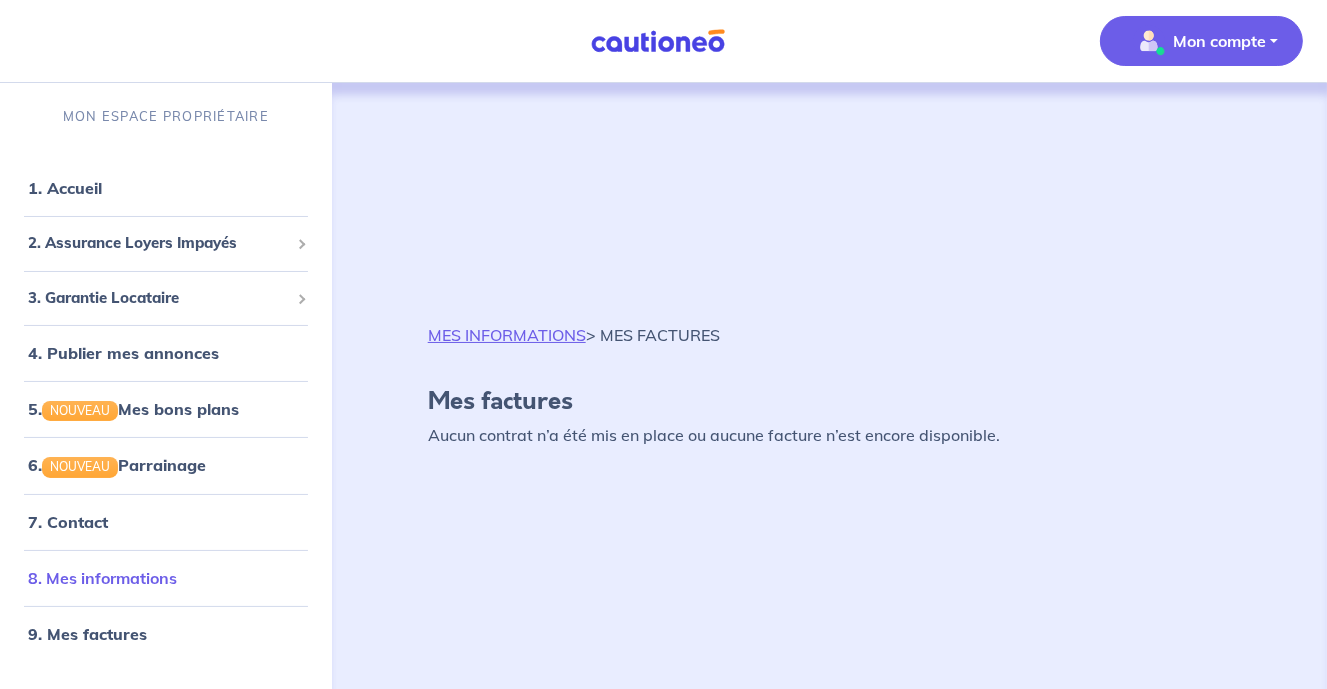 click on "8. Mes informations" at bounding box center [102, 578] 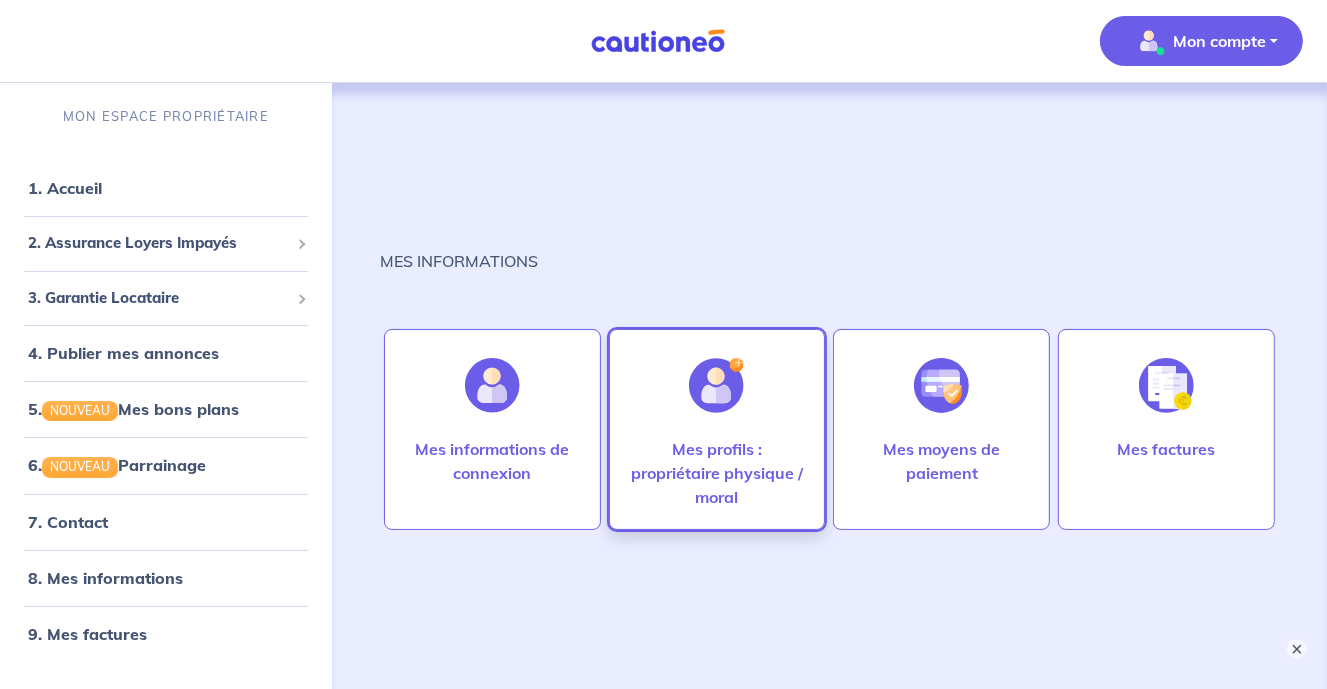 click on "Mes profils : propriétaire physique / moral" at bounding box center [717, 473] 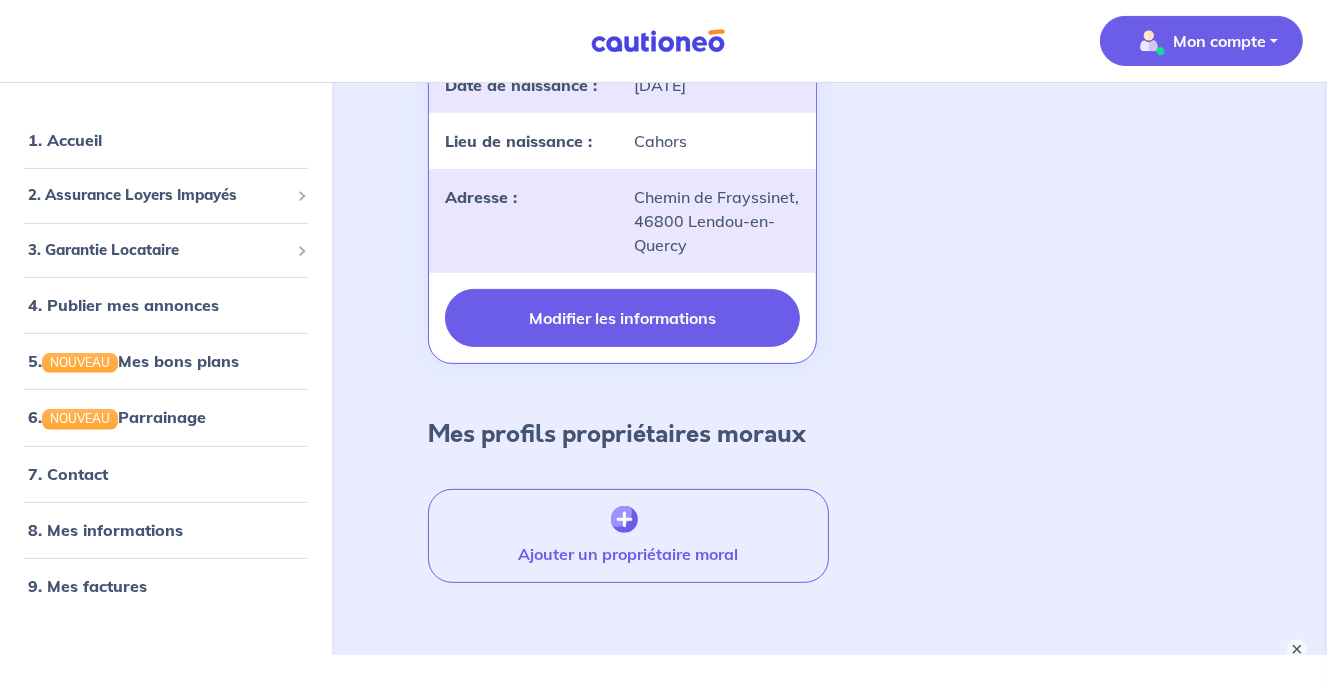 scroll, scrollTop: 528, scrollLeft: 0, axis: vertical 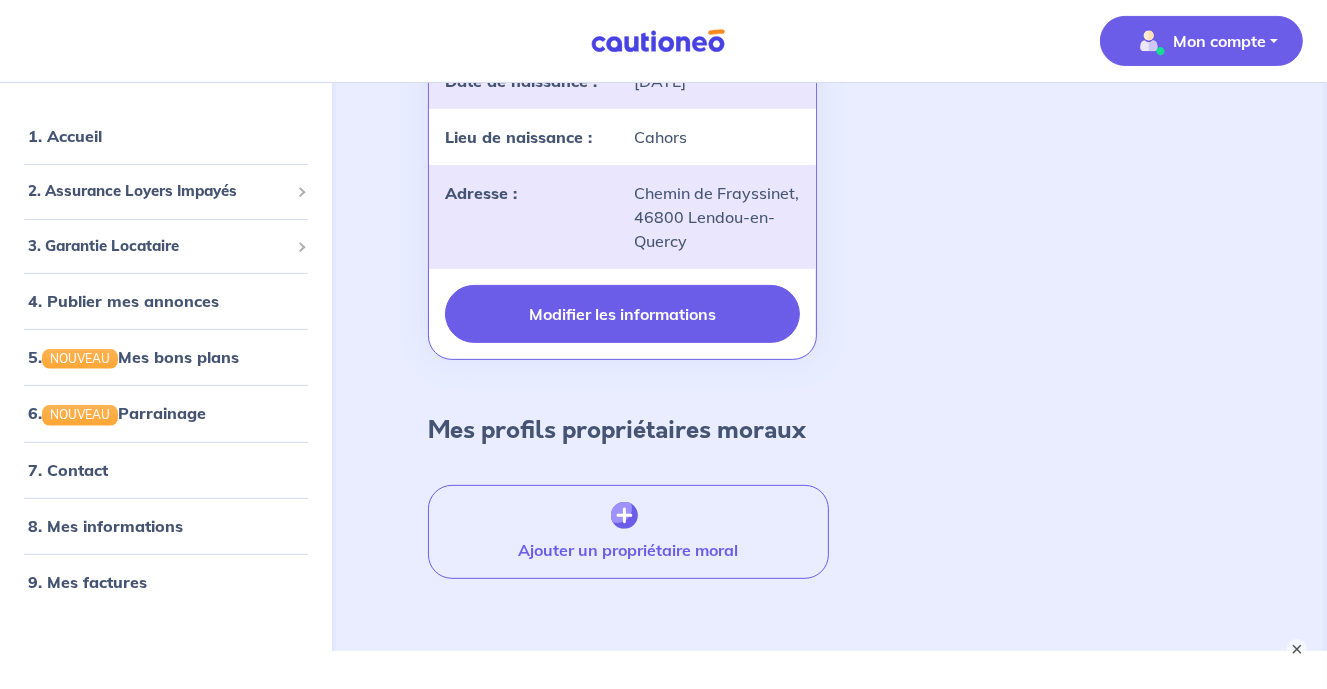 click on "Modifier les informations" at bounding box center (623, 314) 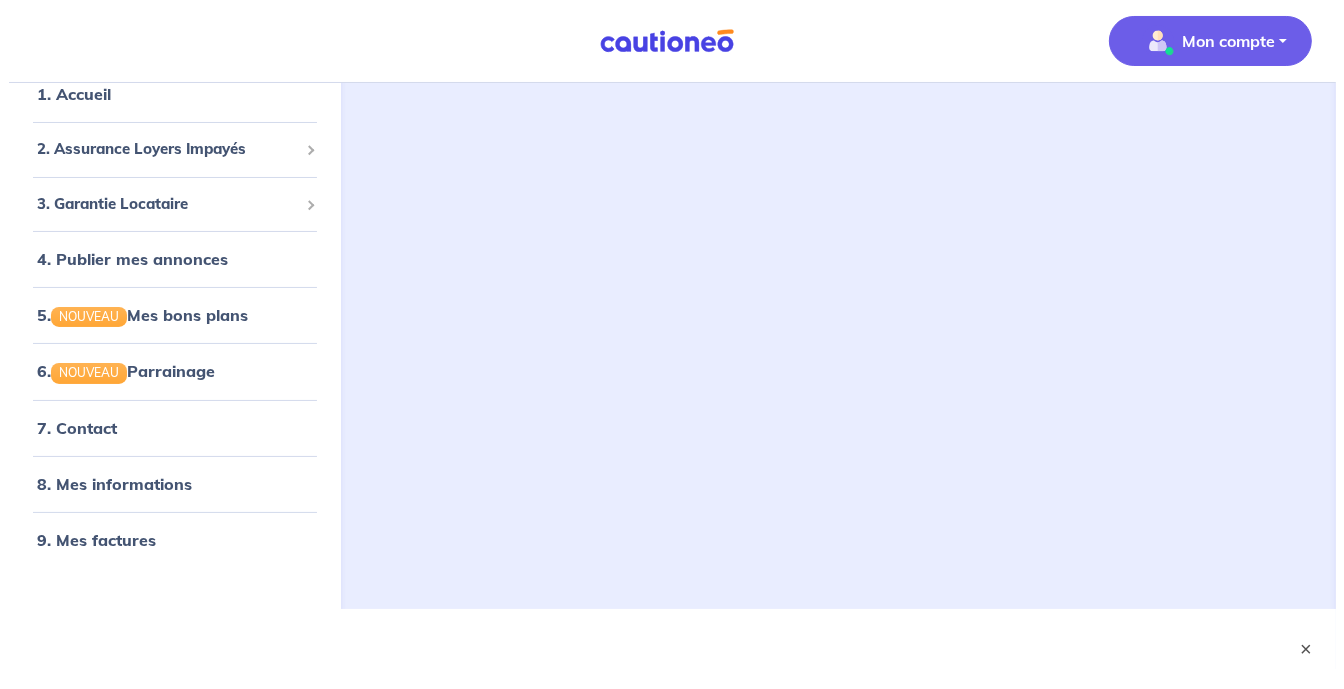 scroll, scrollTop: 93, scrollLeft: 0, axis: vertical 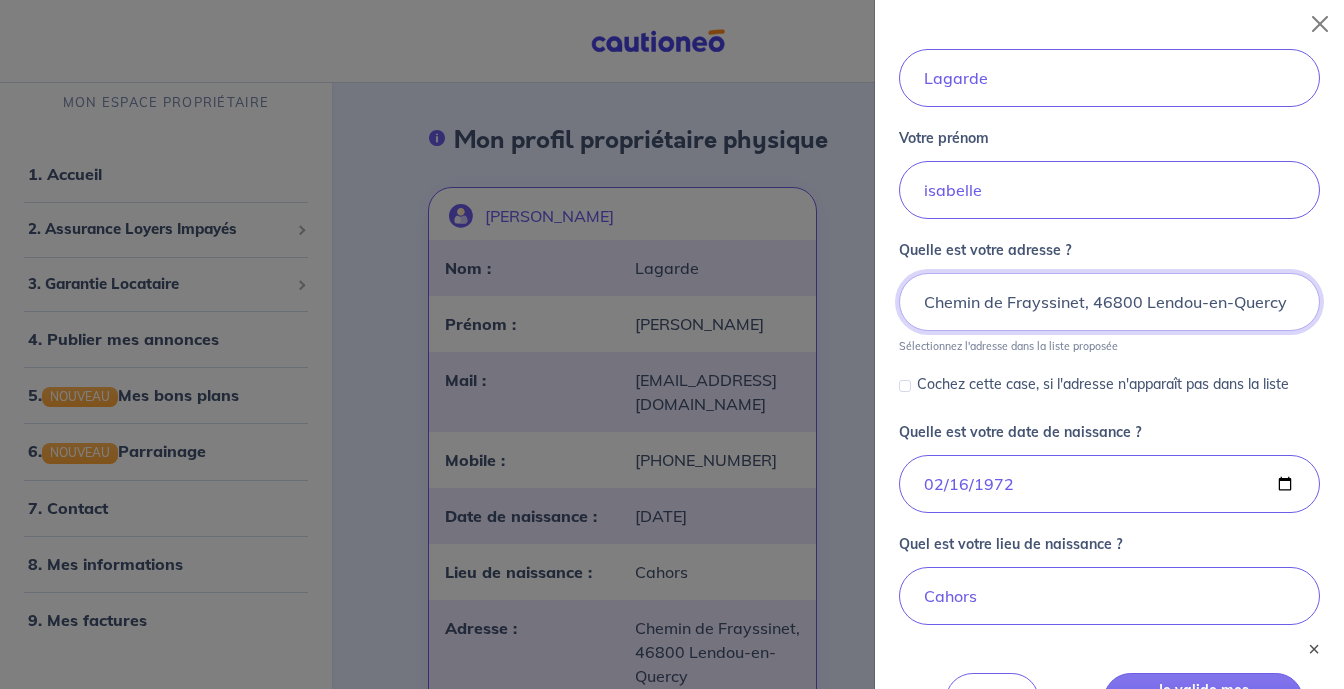 click on "Chemin de Frayssinet, 46800 Lendou-en-Quercy" at bounding box center (1109, 302) 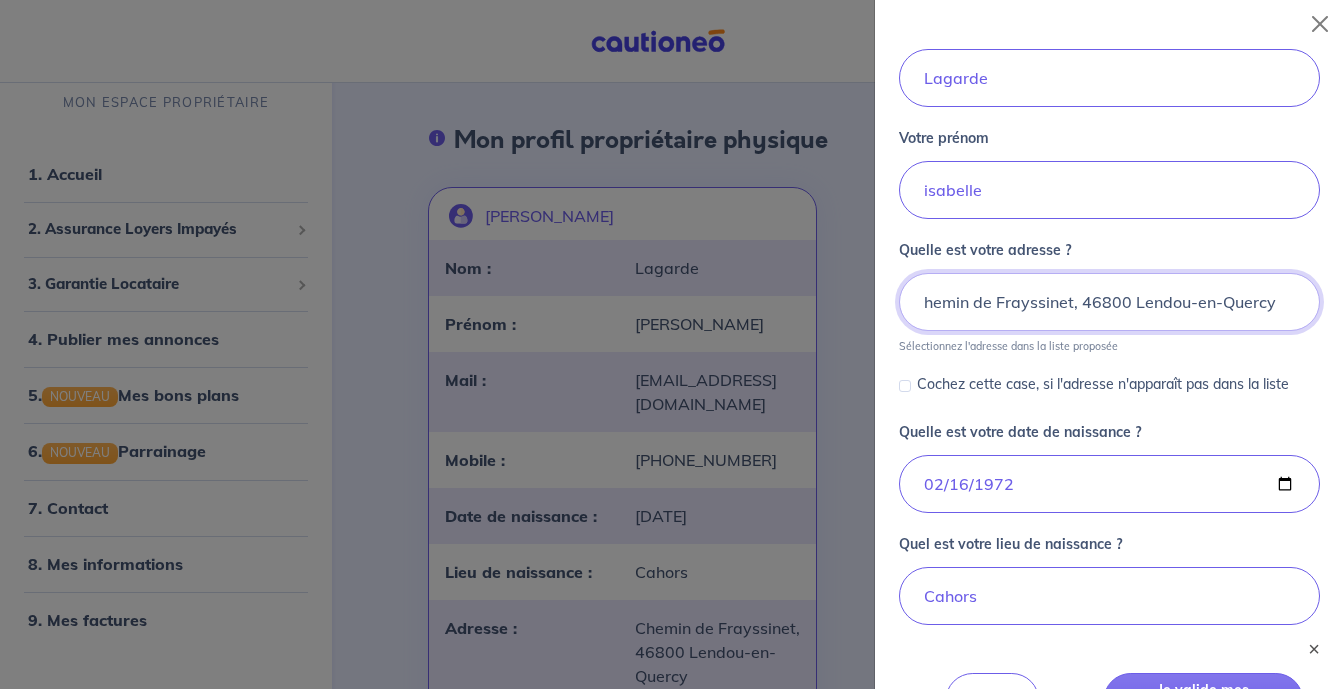 scroll, scrollTop: 0, scrollLeft: 0, axis: both 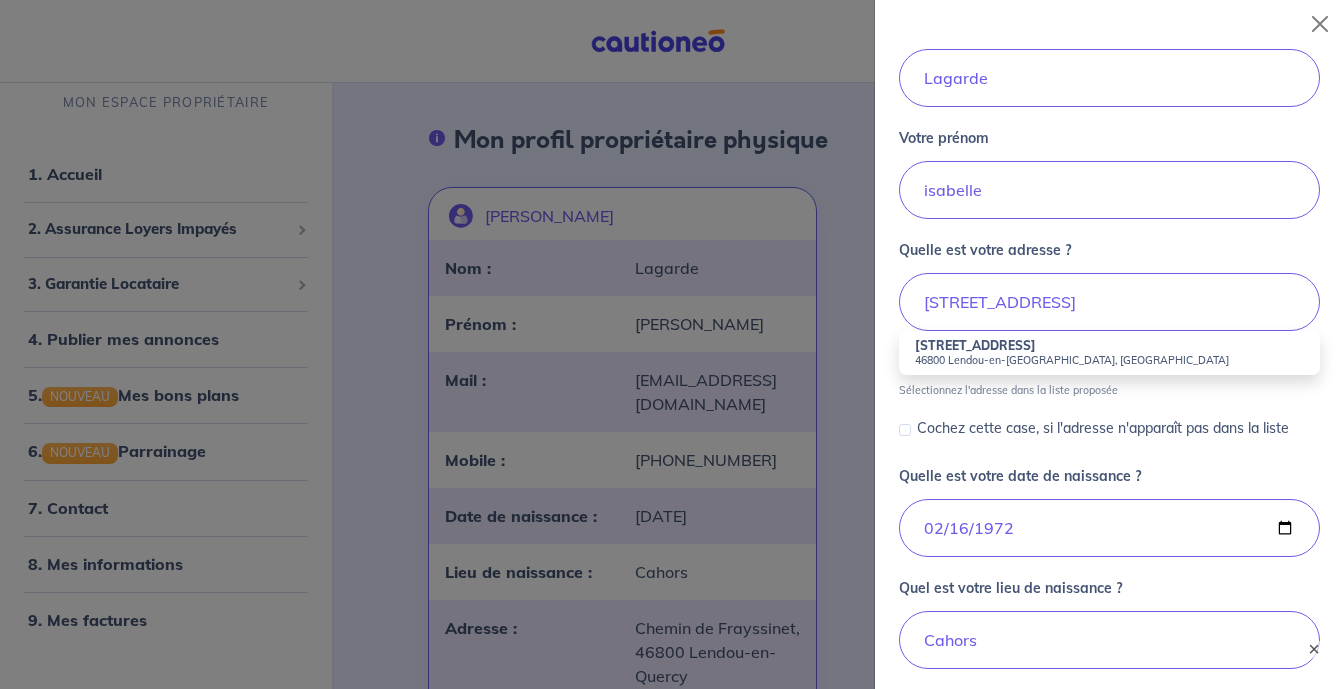 click on "1245 Chemin de Frayssinet" at bounding box center (975, 345) 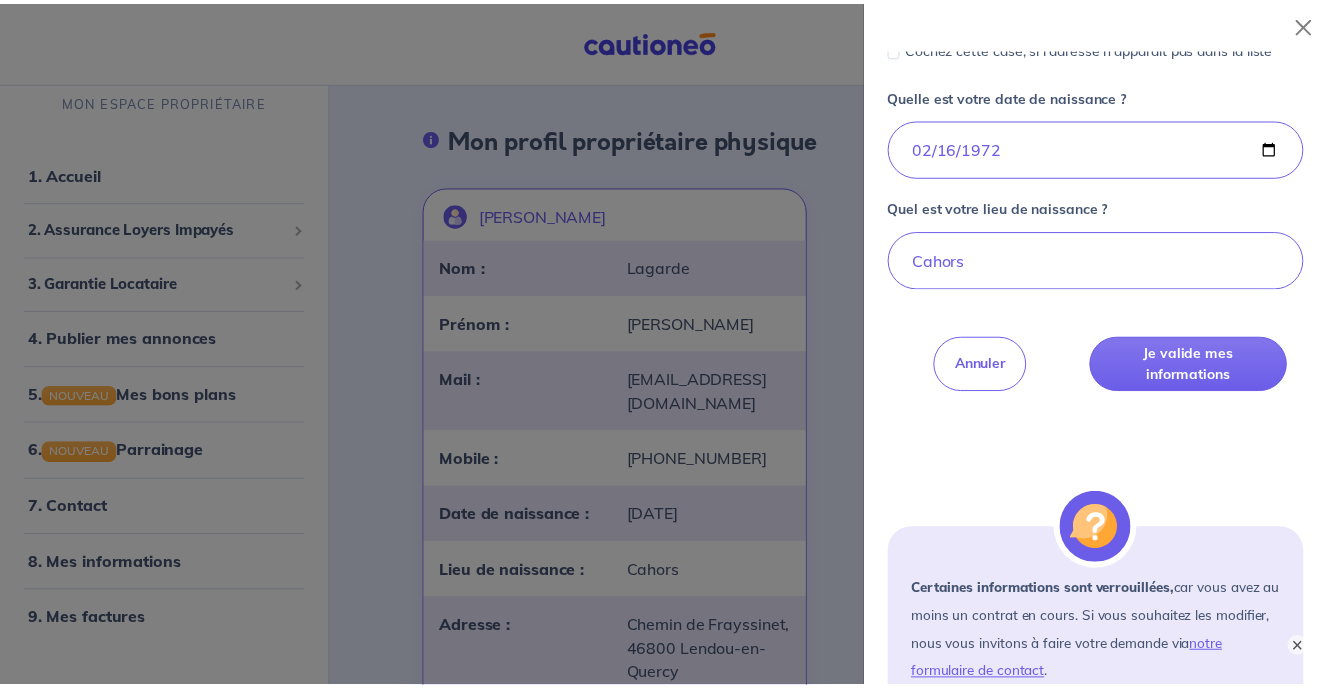scroll, scrollTop: 600, scrollLeft: 0, axis: vertical 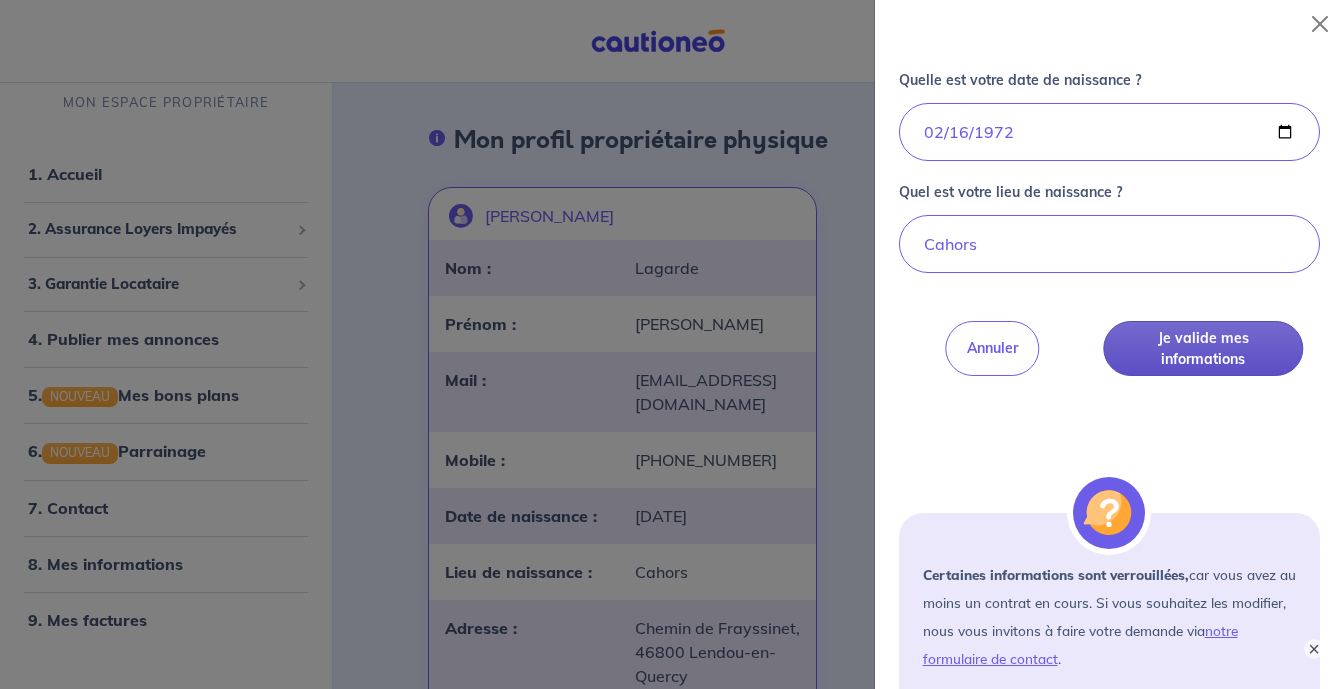 click on "Je valide mes informations" at bounding box center (1203, 348) 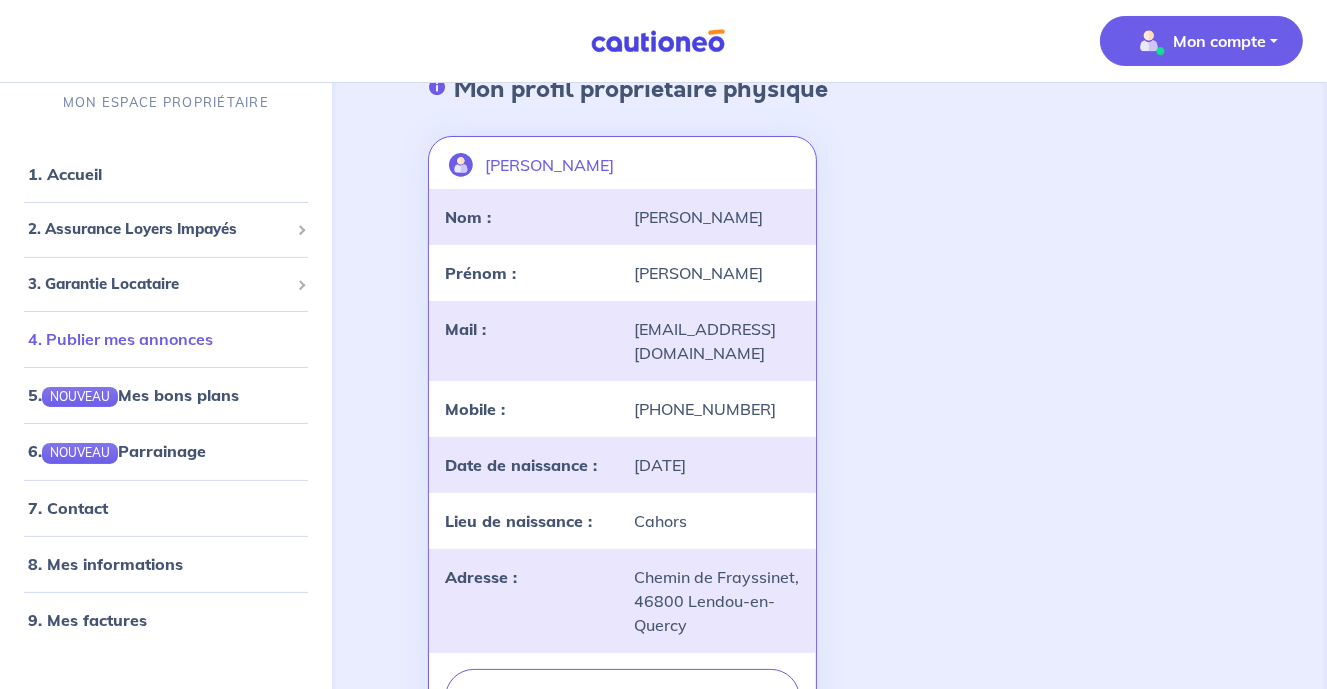 scroll, scrollTop: 211, scrollLeft: 0, axis: vertical 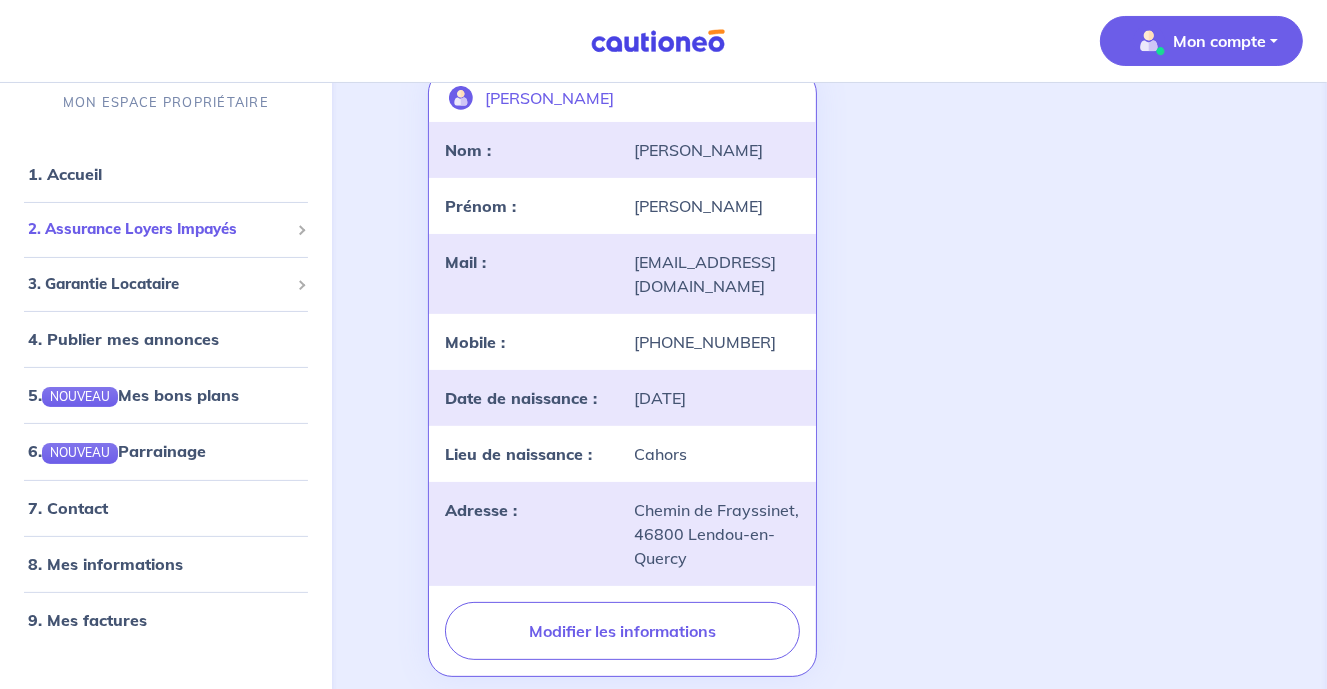 click on "2. Assurance Loyers Impayés" at bounding box center (166, 229) 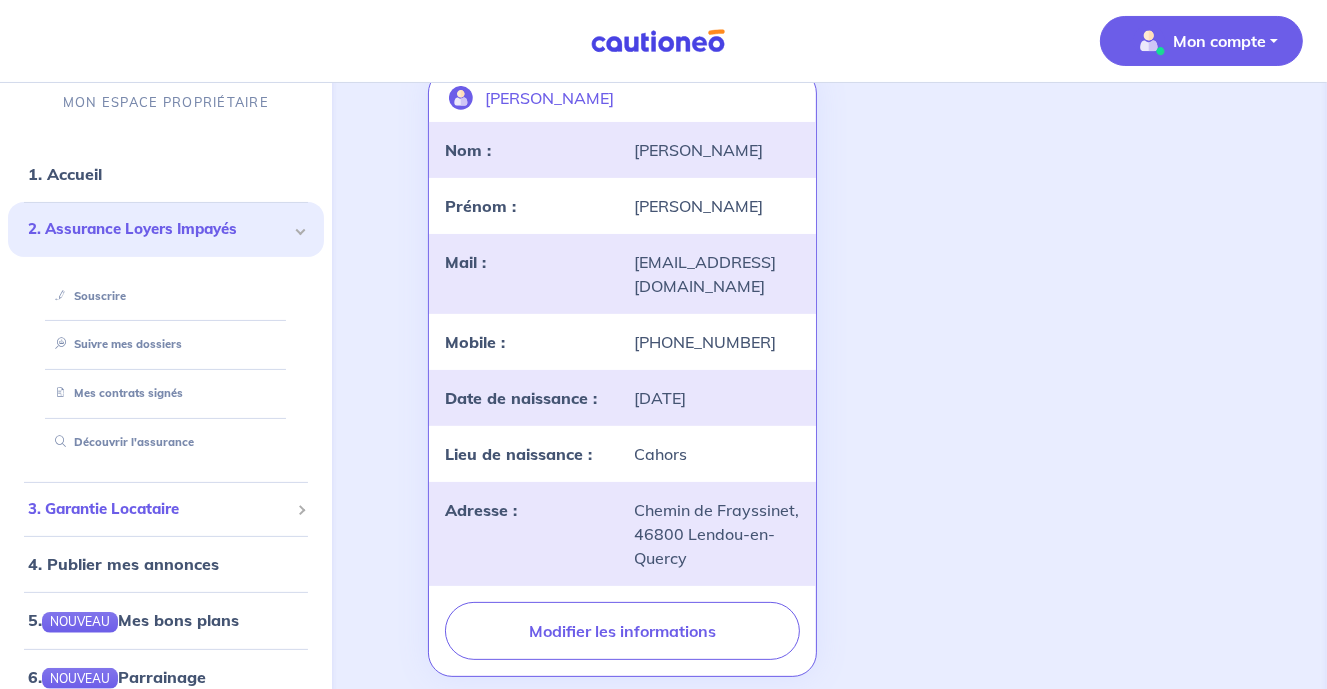 click at bounding box center (300, 509) 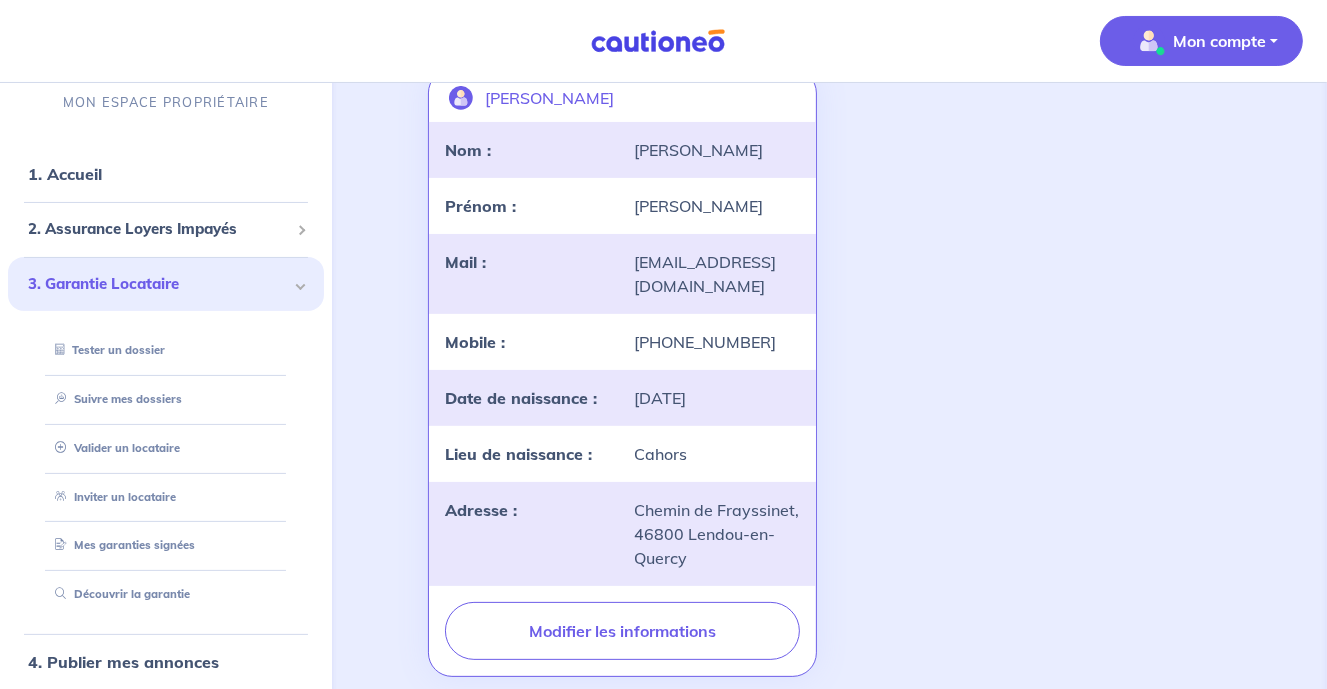 scroll, scrollTop: 0, scrollLeft: 0, axis: both 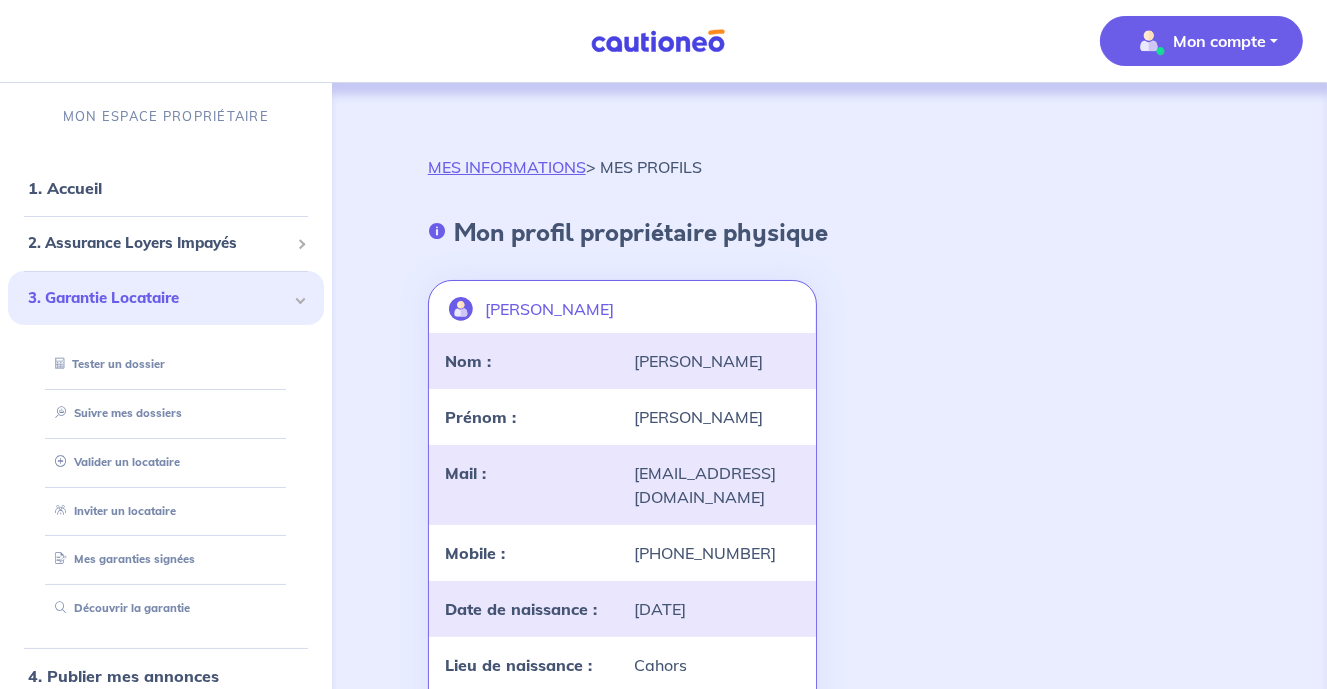 click on "Mon compte" at bounding box center [1201, 41] 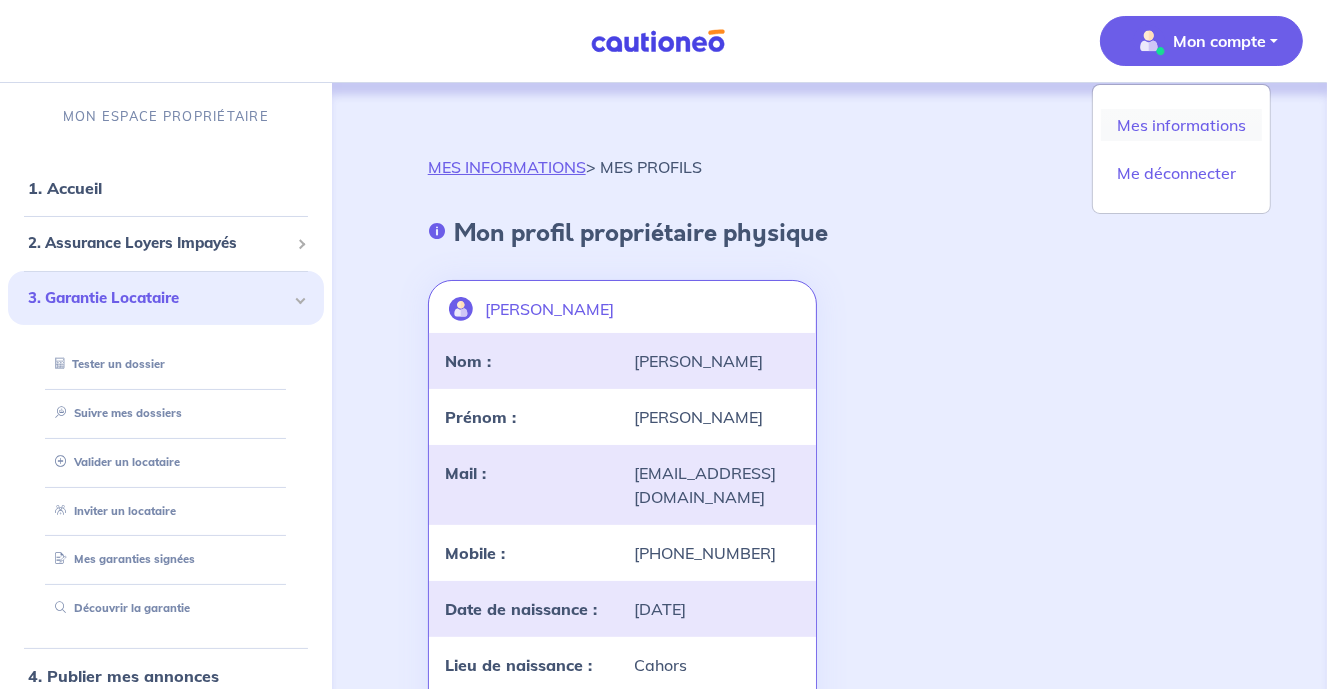 click on "Mes informations" at bounding box center [1181, 125] 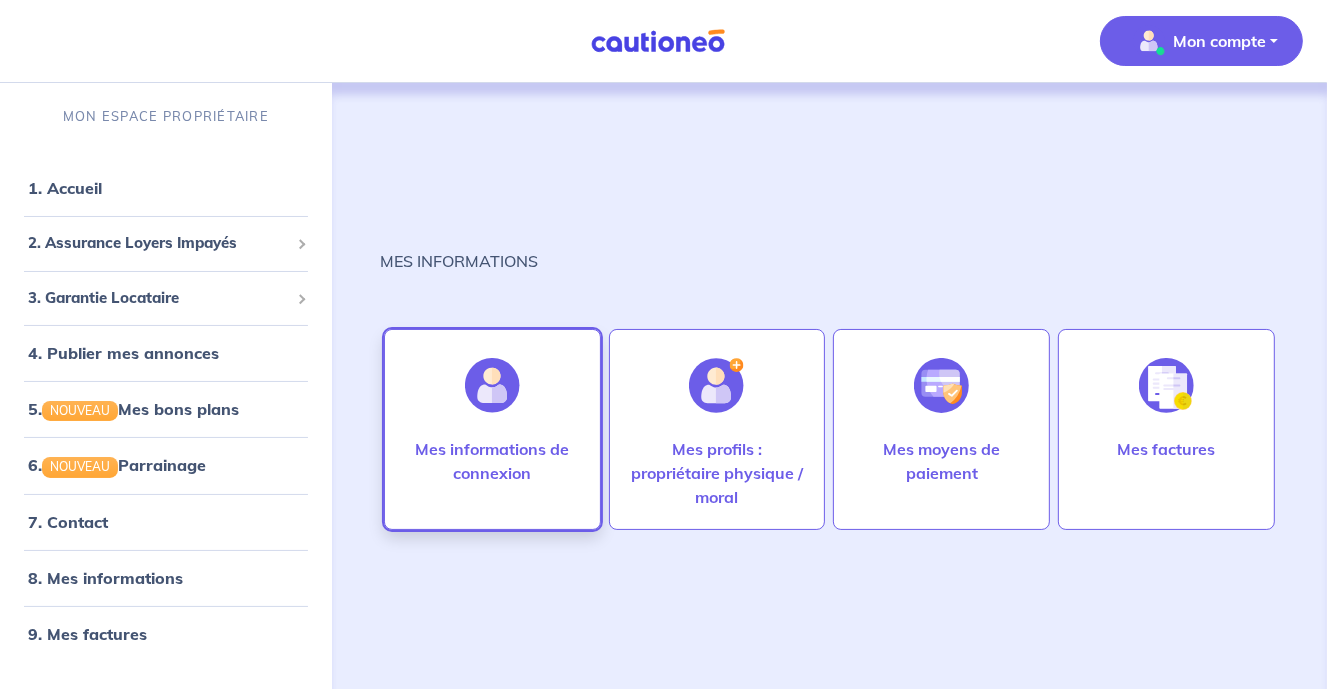 click on "Mes informations de connexion" at bounding box center [492, 461] 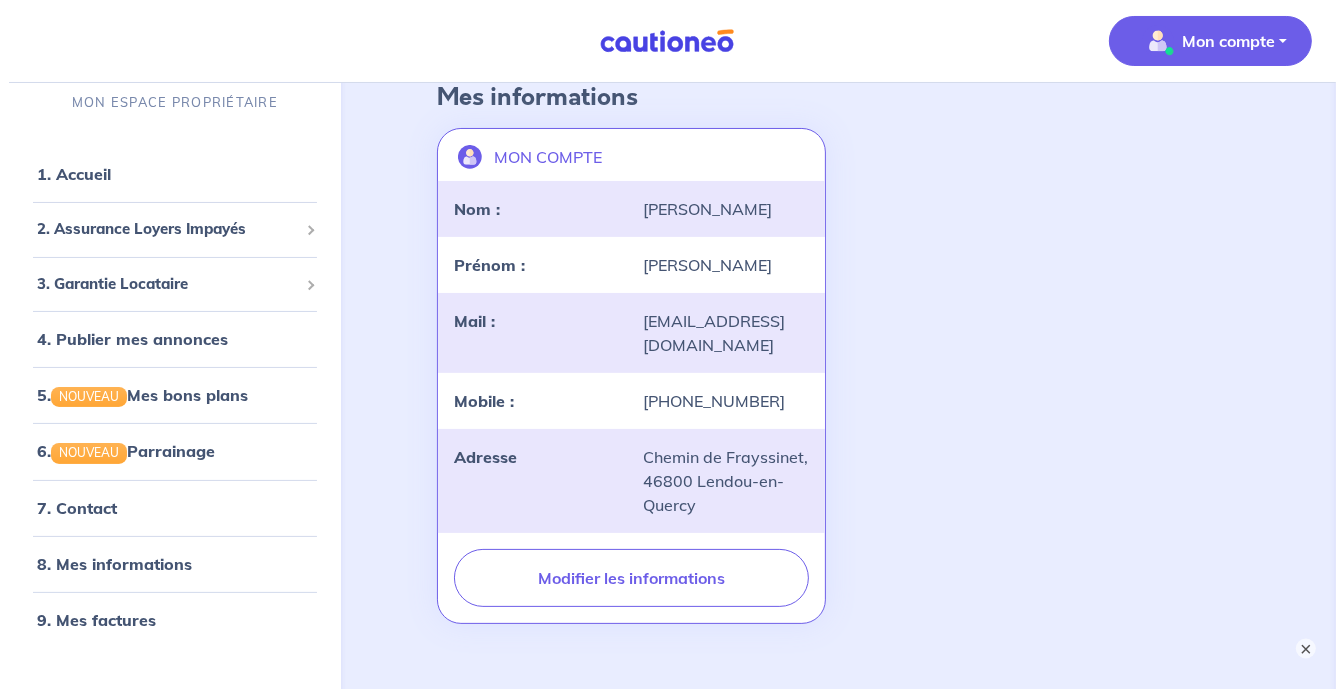scroll, scrollTop: 205, scrollLeft: 0, axis: vertical 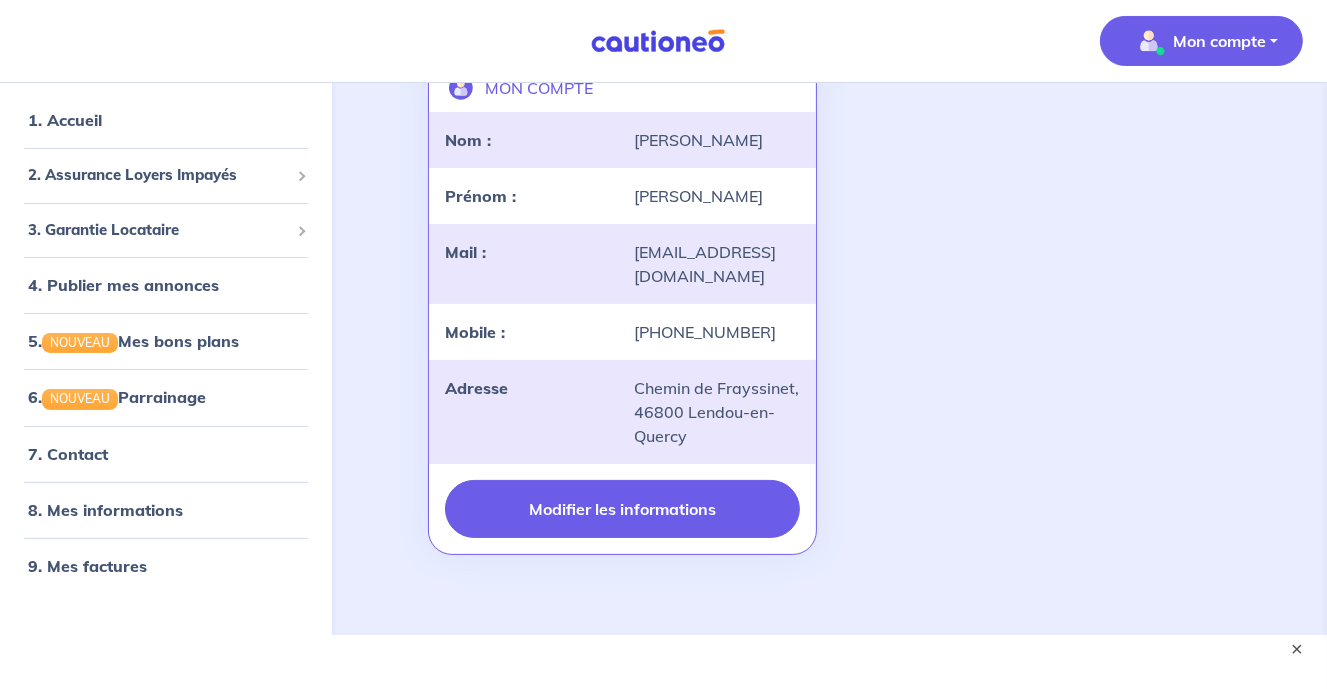 click on "Modifier les informations" at bounding box center (623, 509) 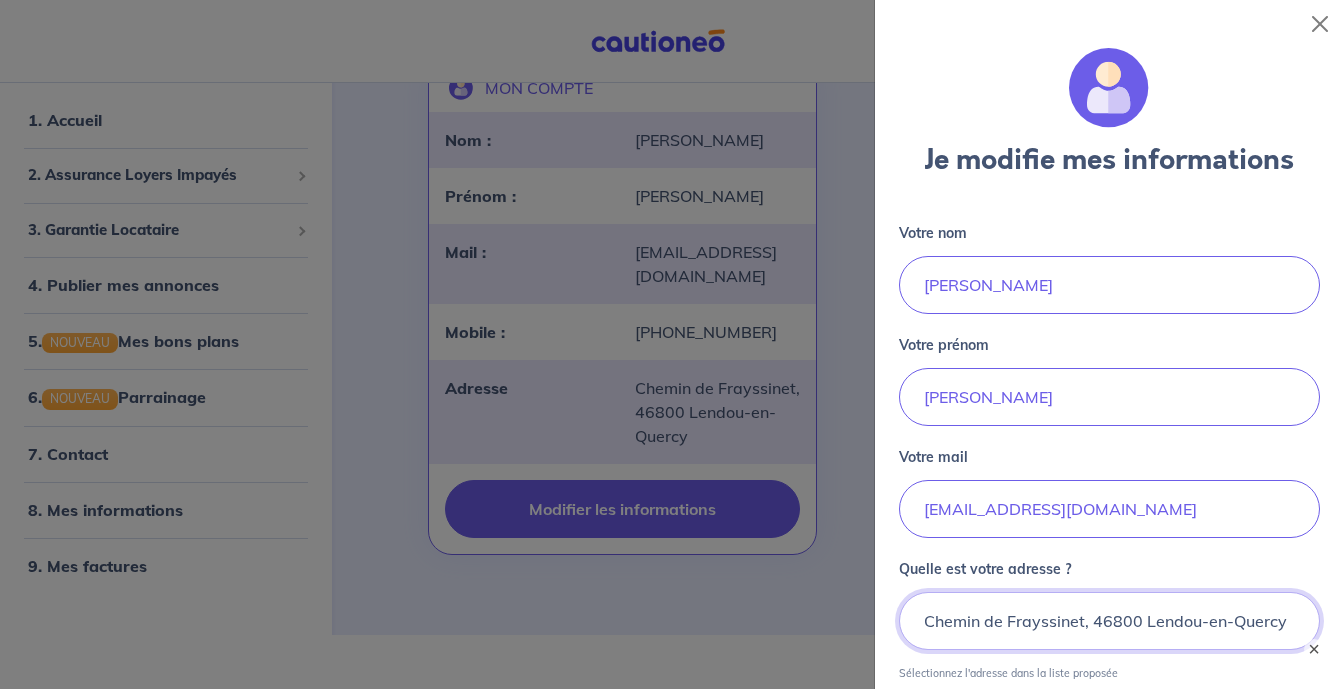 scroll, scrollTop: 0, scrollLeft: 5, axis: horizontal 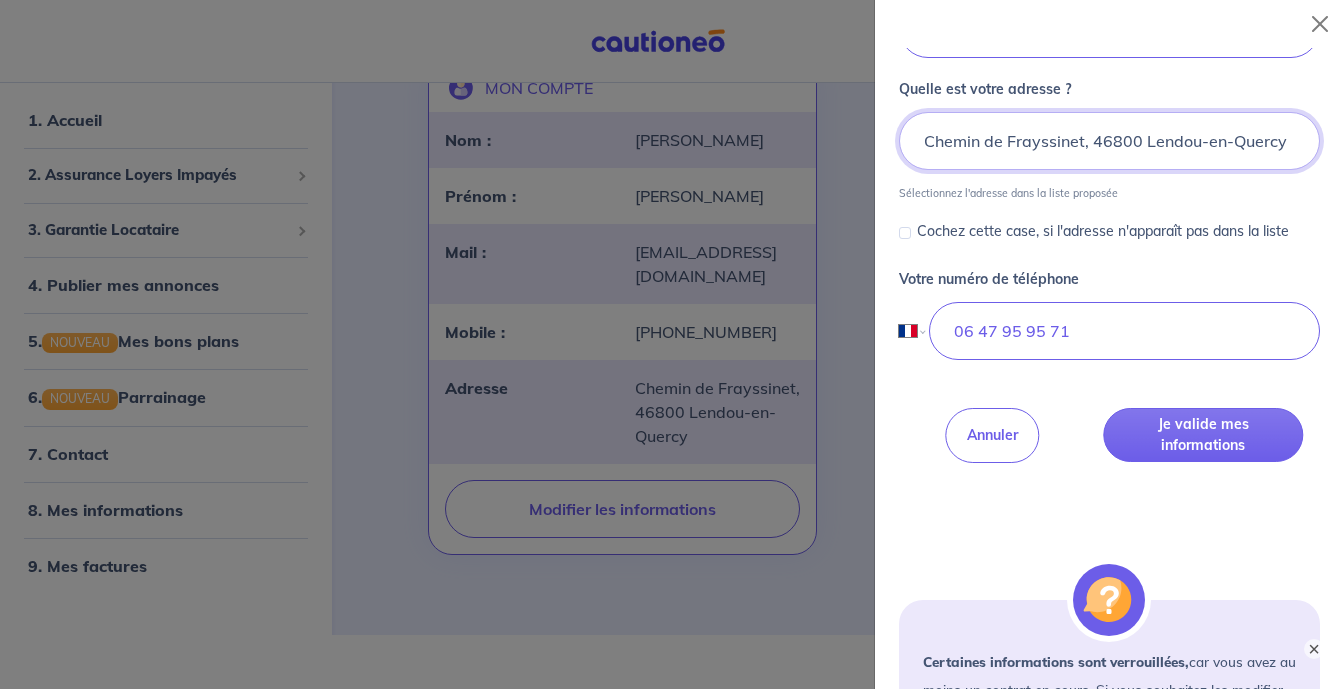 drag, startPoint x: 926, startPoint y: 142, endPoint x: 915, endPoint y: 140, distance: 11.18034 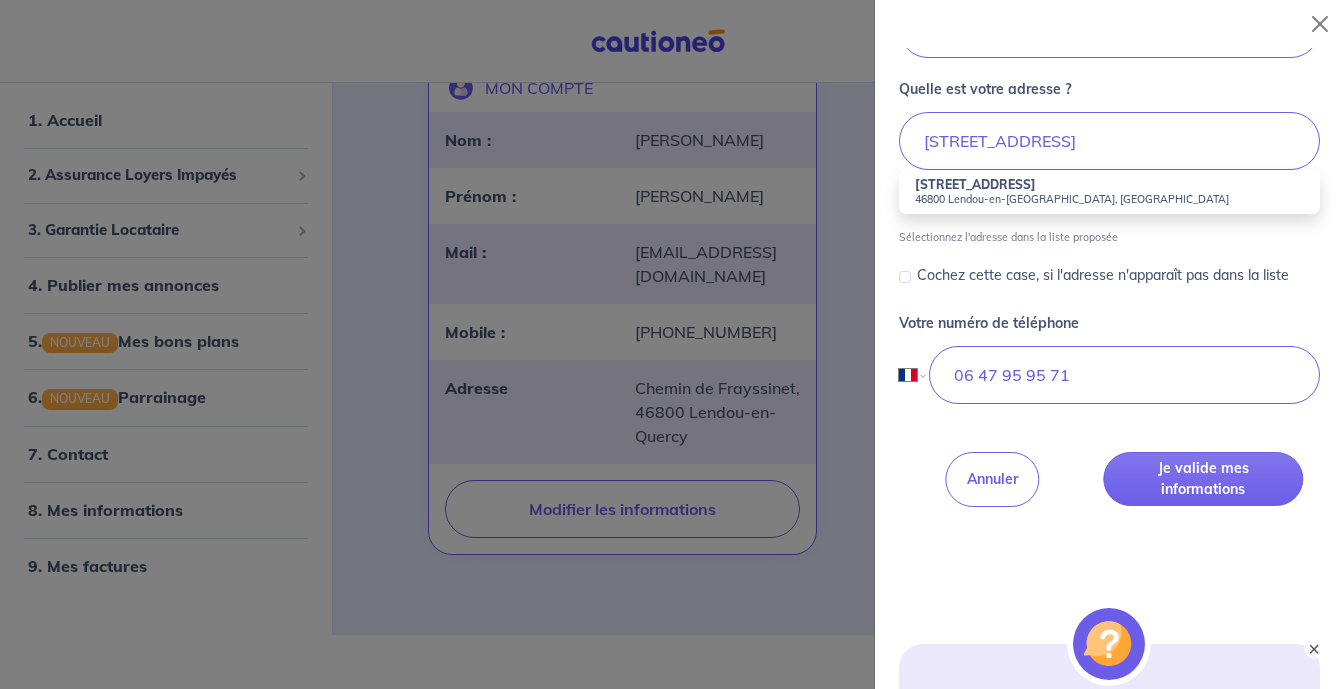 click on "46800 Lendou-en-Quercy, France" at bounding box center [1109, 199] 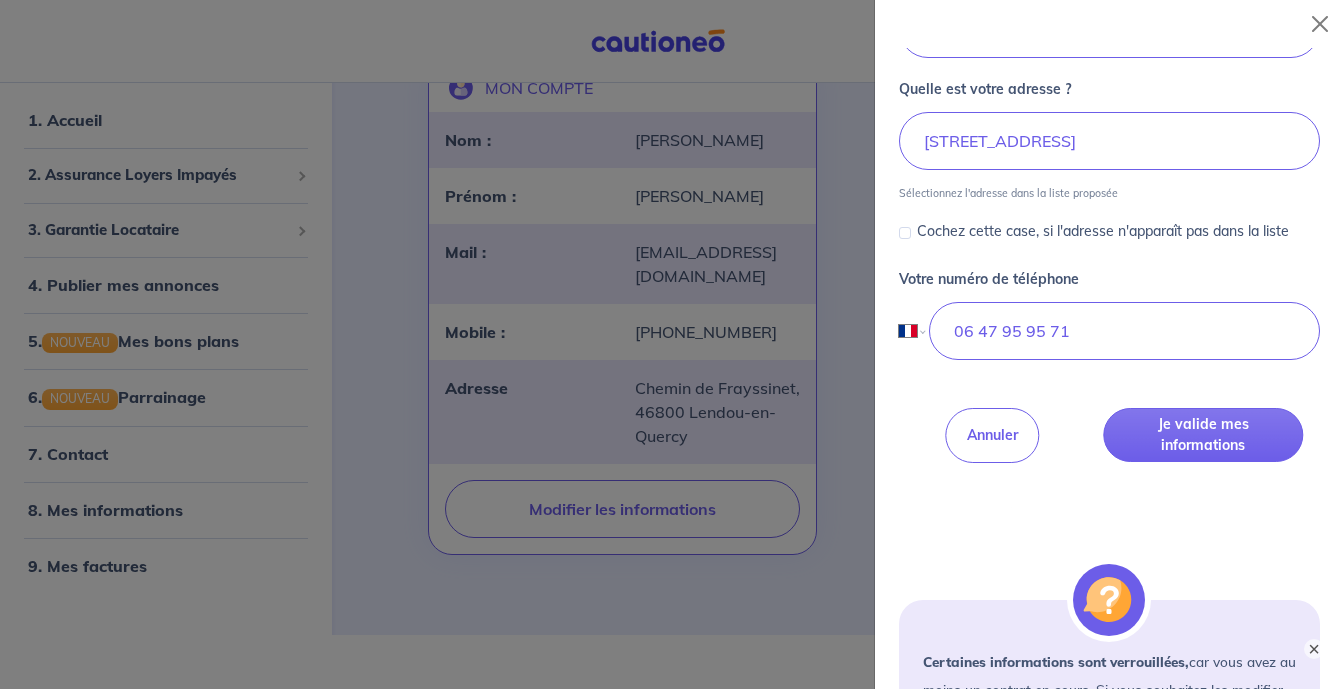 type on "1245 Chemin de Frayssinet, 46800 Lendou-en-Quercy, France" 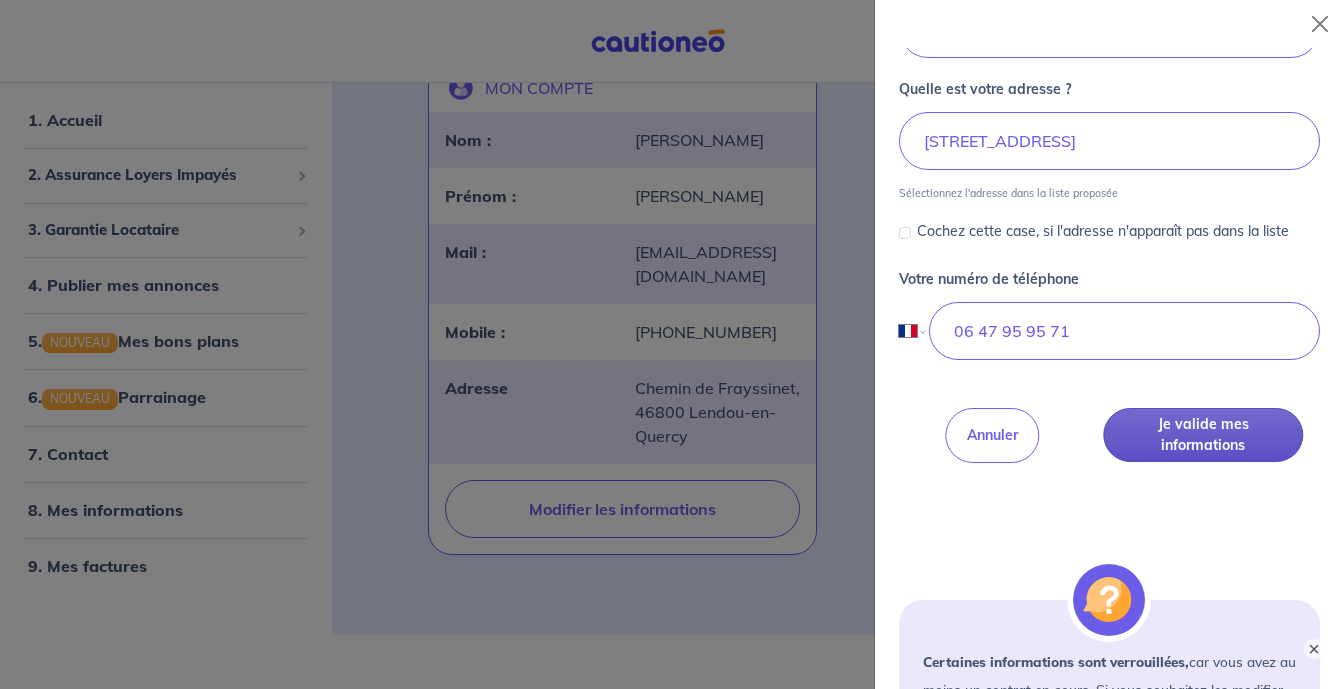 click on "Je valide mes informations" at bounding box center (1203, 435) 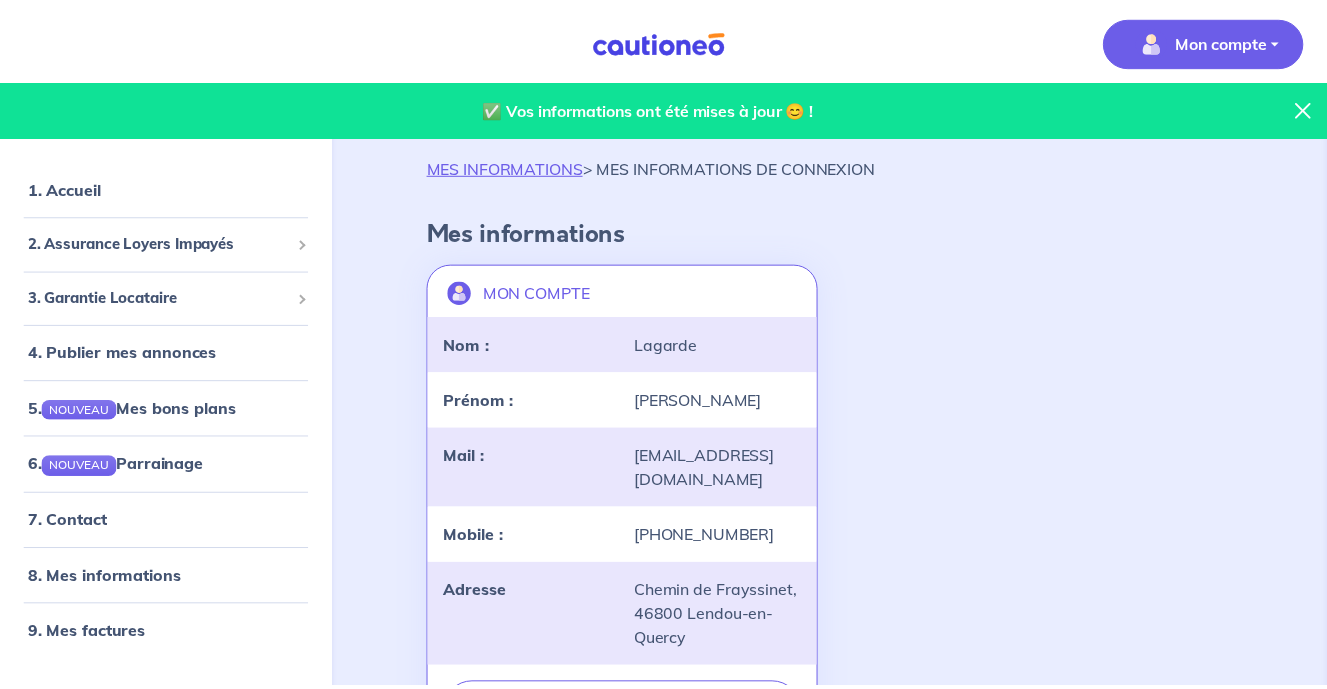 scroll, scrollTop: 0, scrollLeft: 0, axis: both 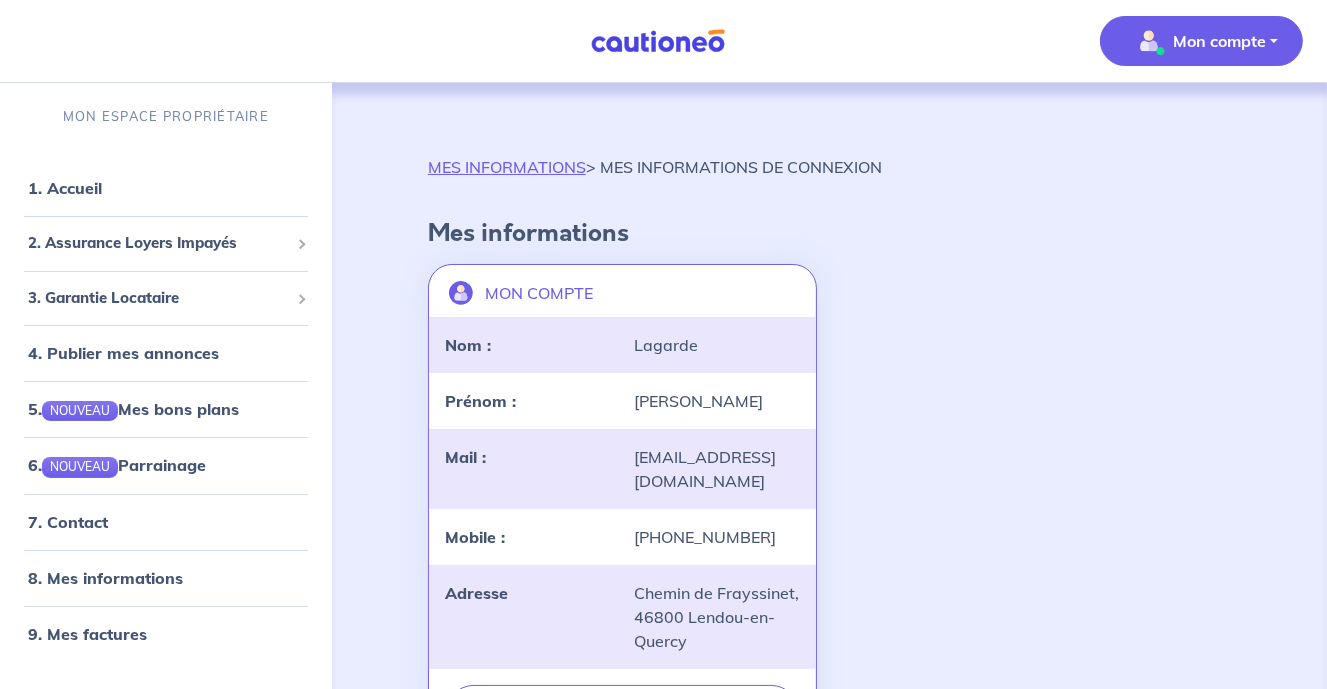click on "Mon compte" at bounding box center (1219, 41) 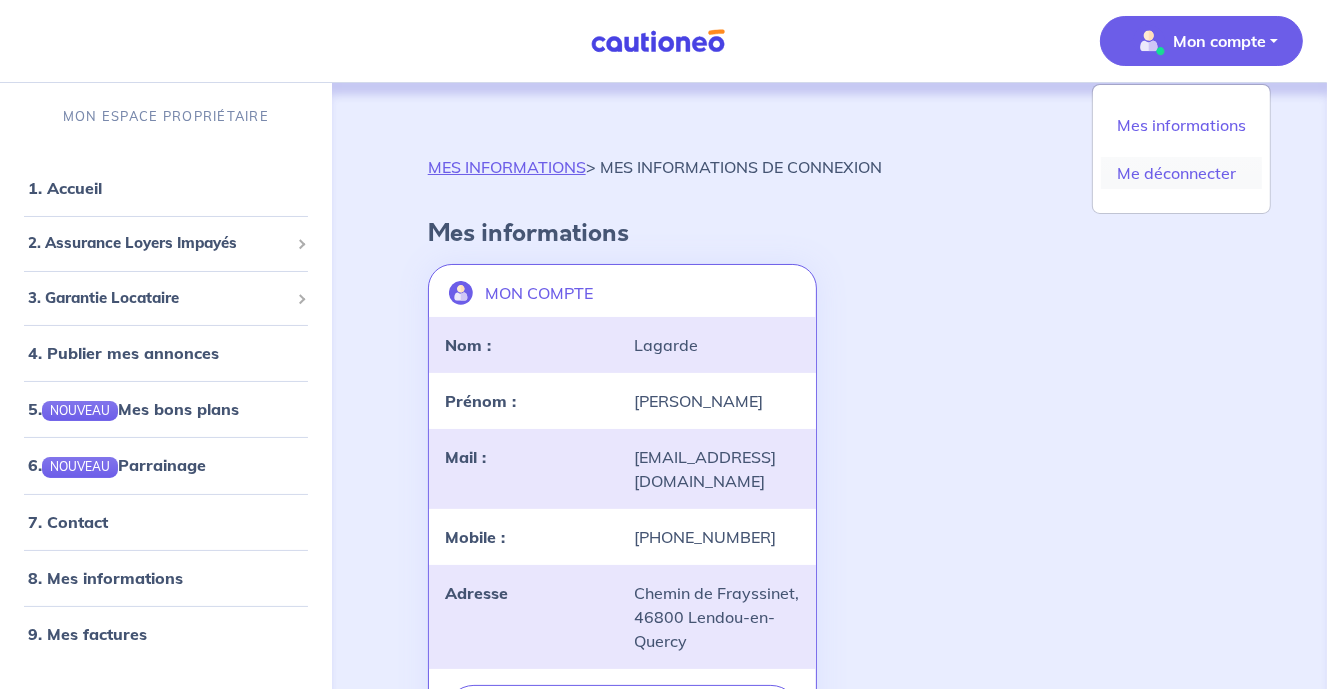 click on "Me déconnecter" at bounding box center [1181, 173] 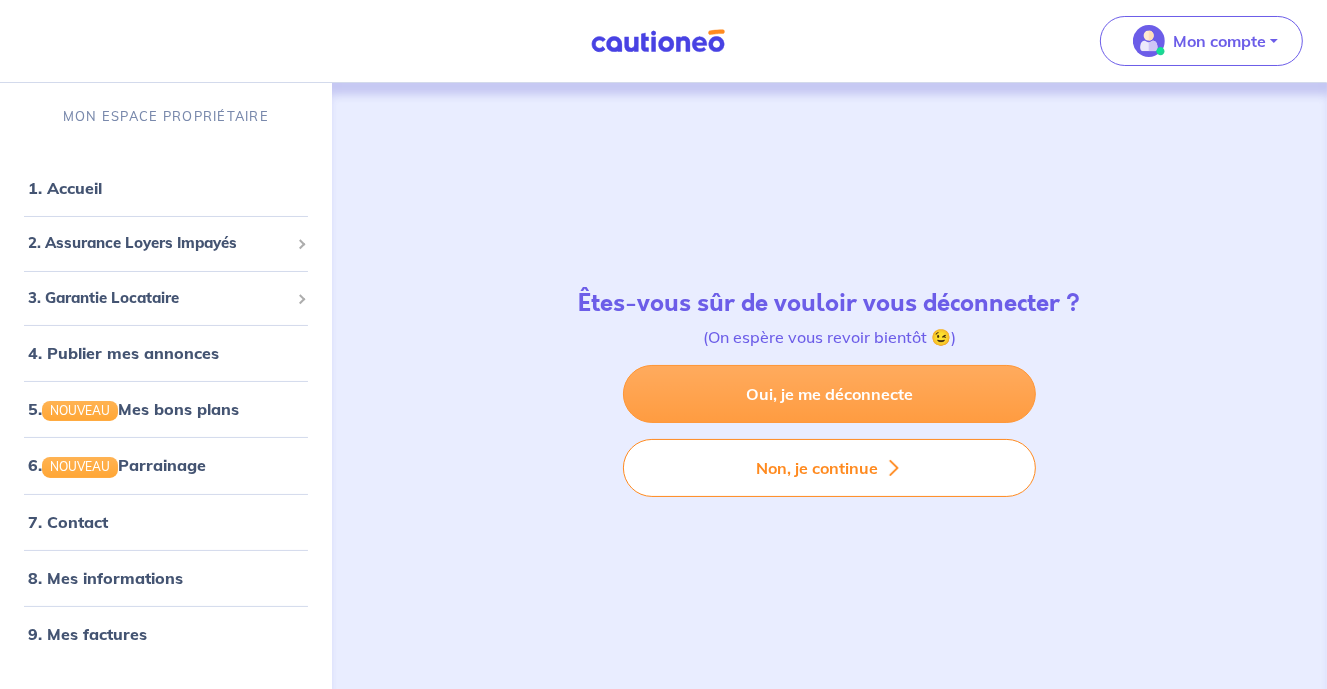 click on "Oui, je me déconnecte" at bounding box center [829, 394] 